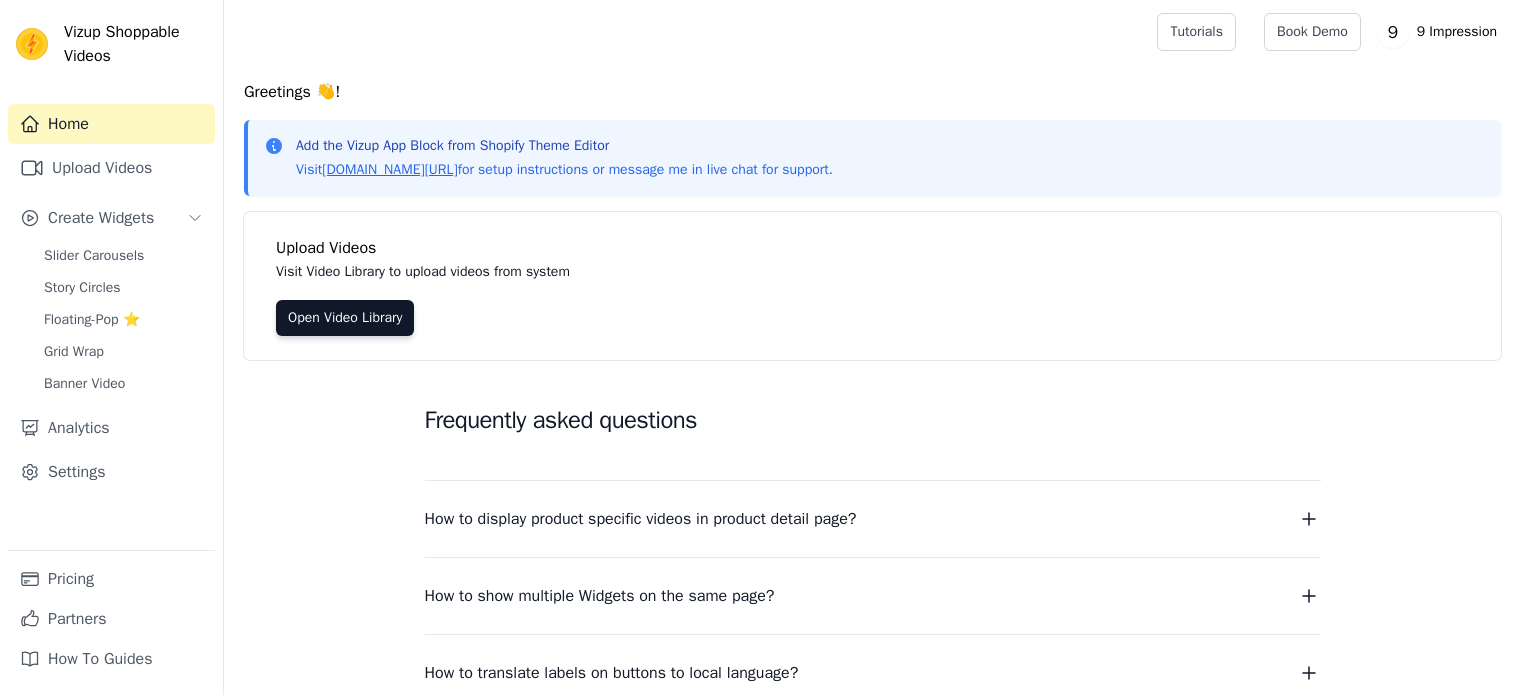 scroll, scrollTop: 0, scrollLeft: 0, axis: both 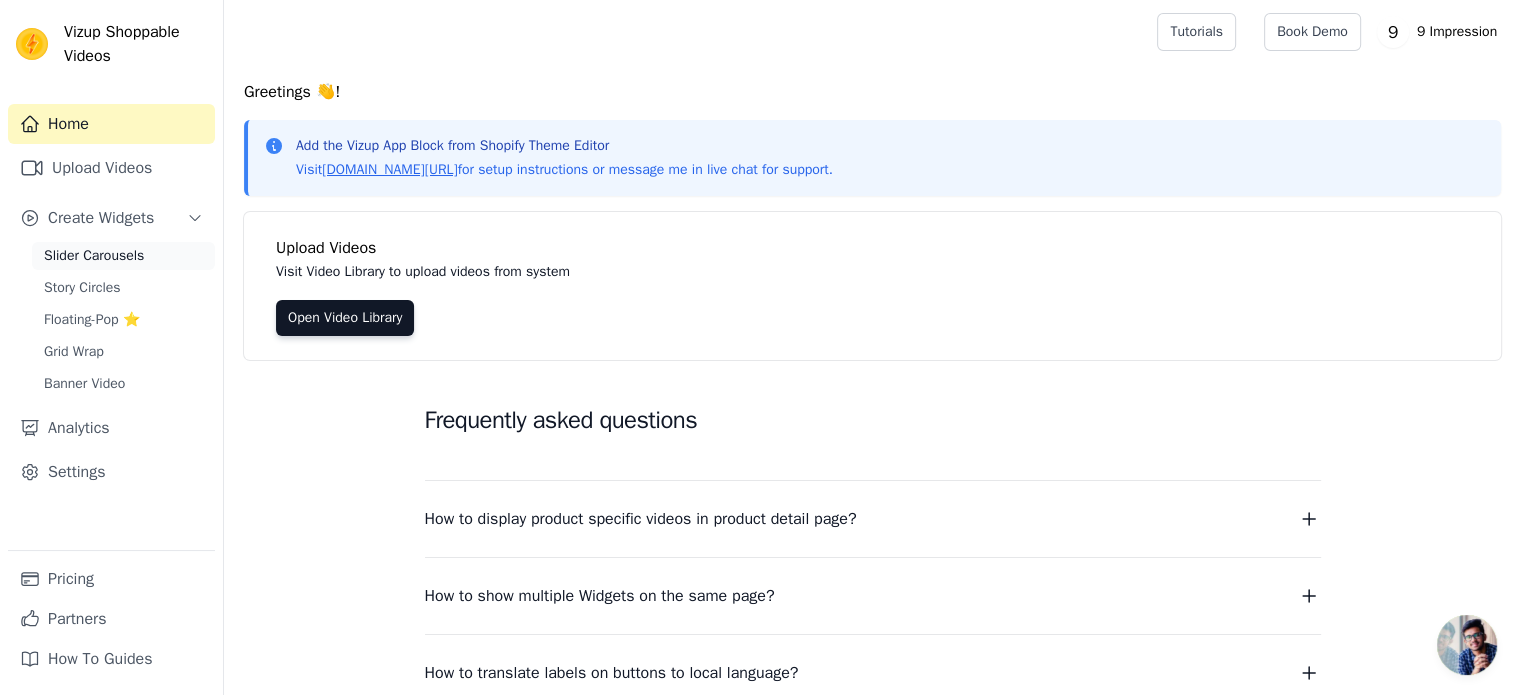 click on "Slider Carousels" at bounding box center (94, 256) 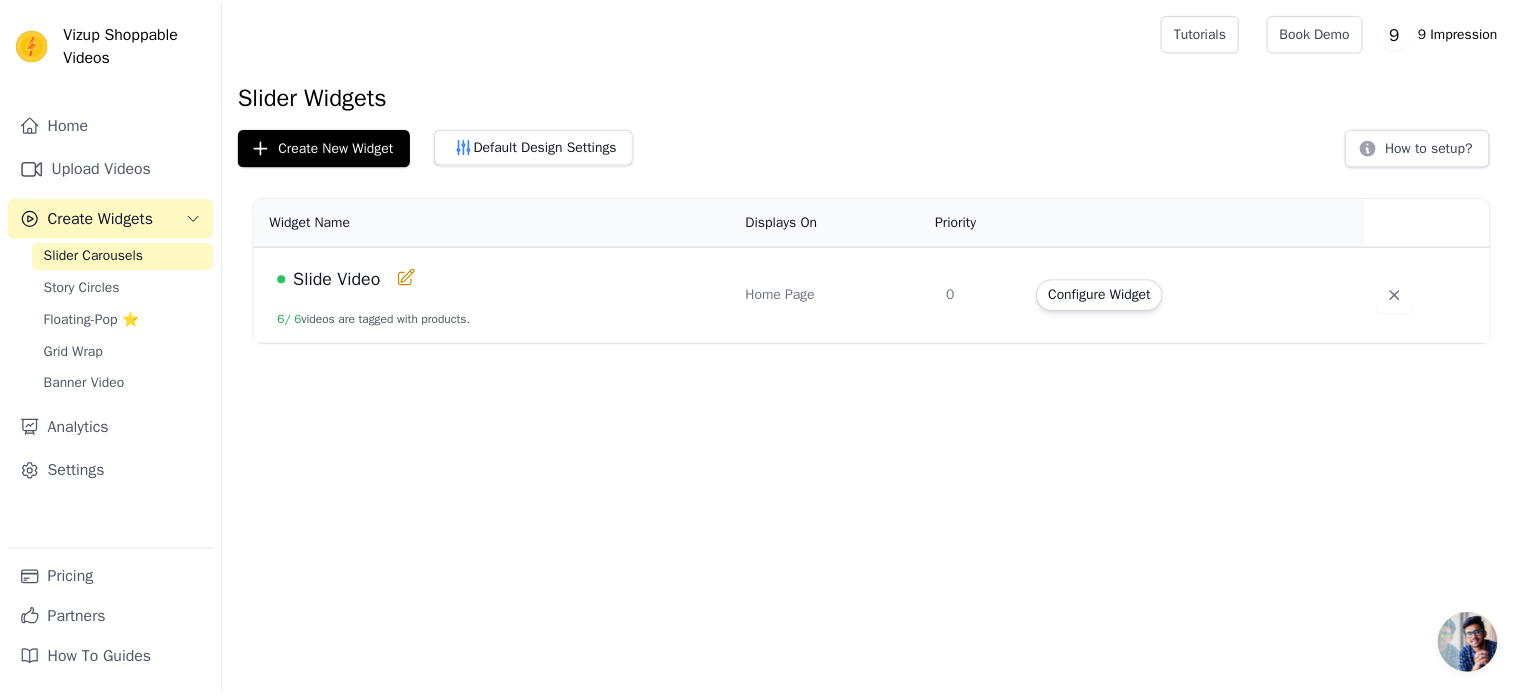 scroll, scrollTop: 0, scrollLeft: 0, axis: both 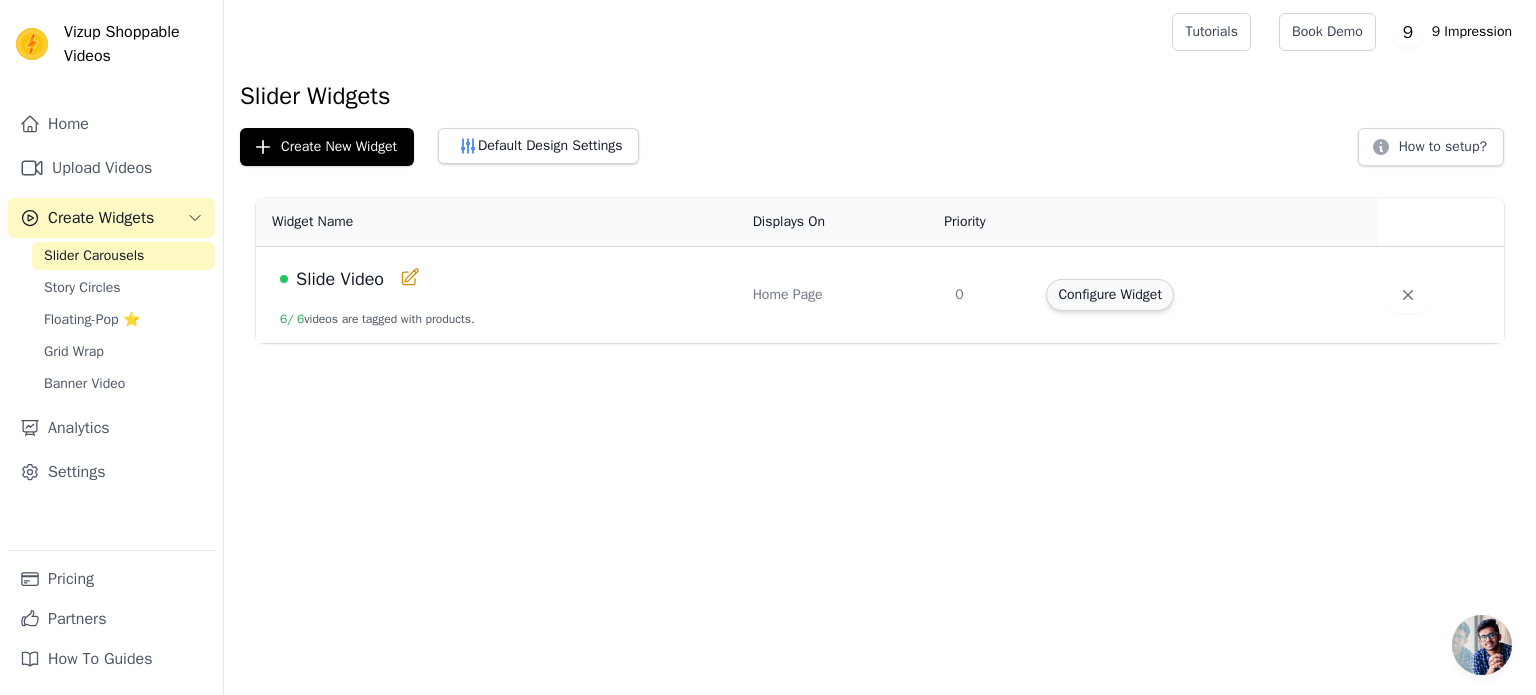 click on "Configure Widget" at bounding box center (1109, 295) 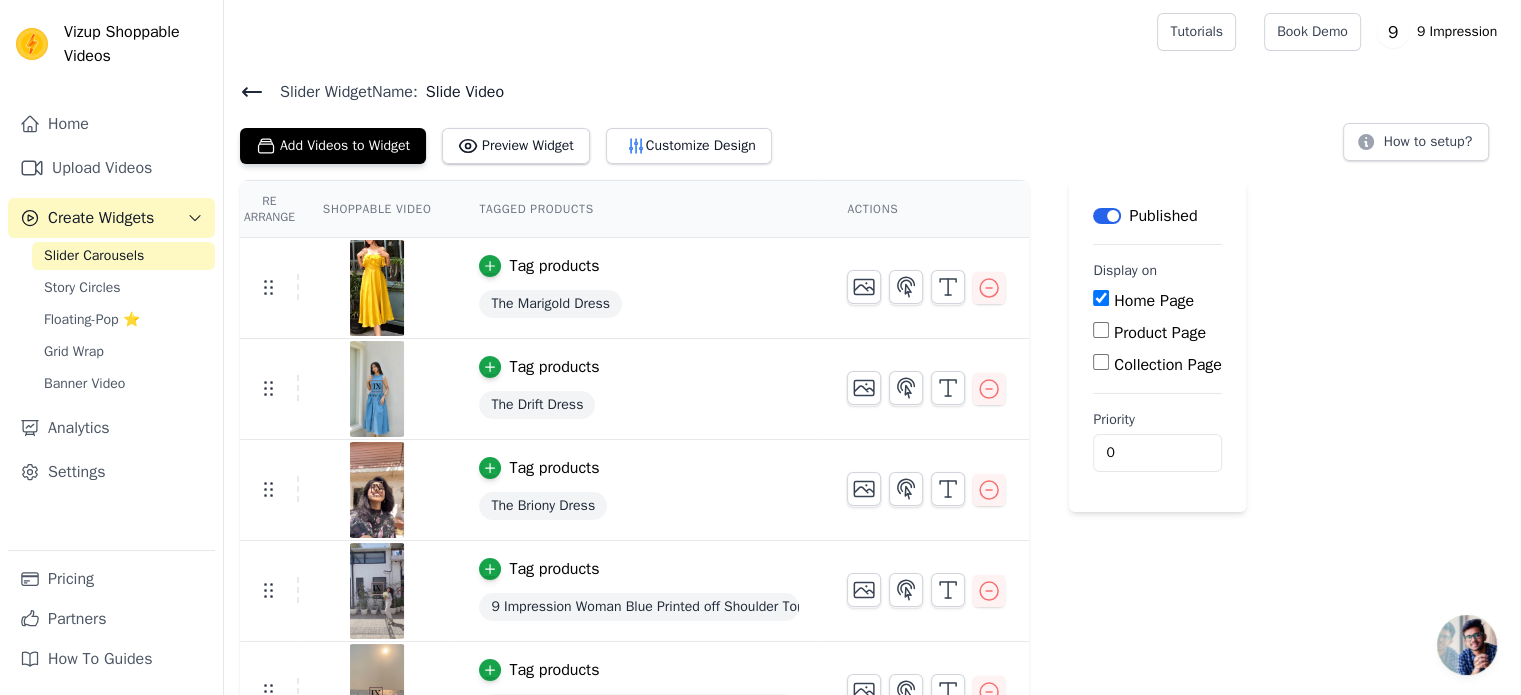 click on "Product Page" at bounding box center (1101, 330) 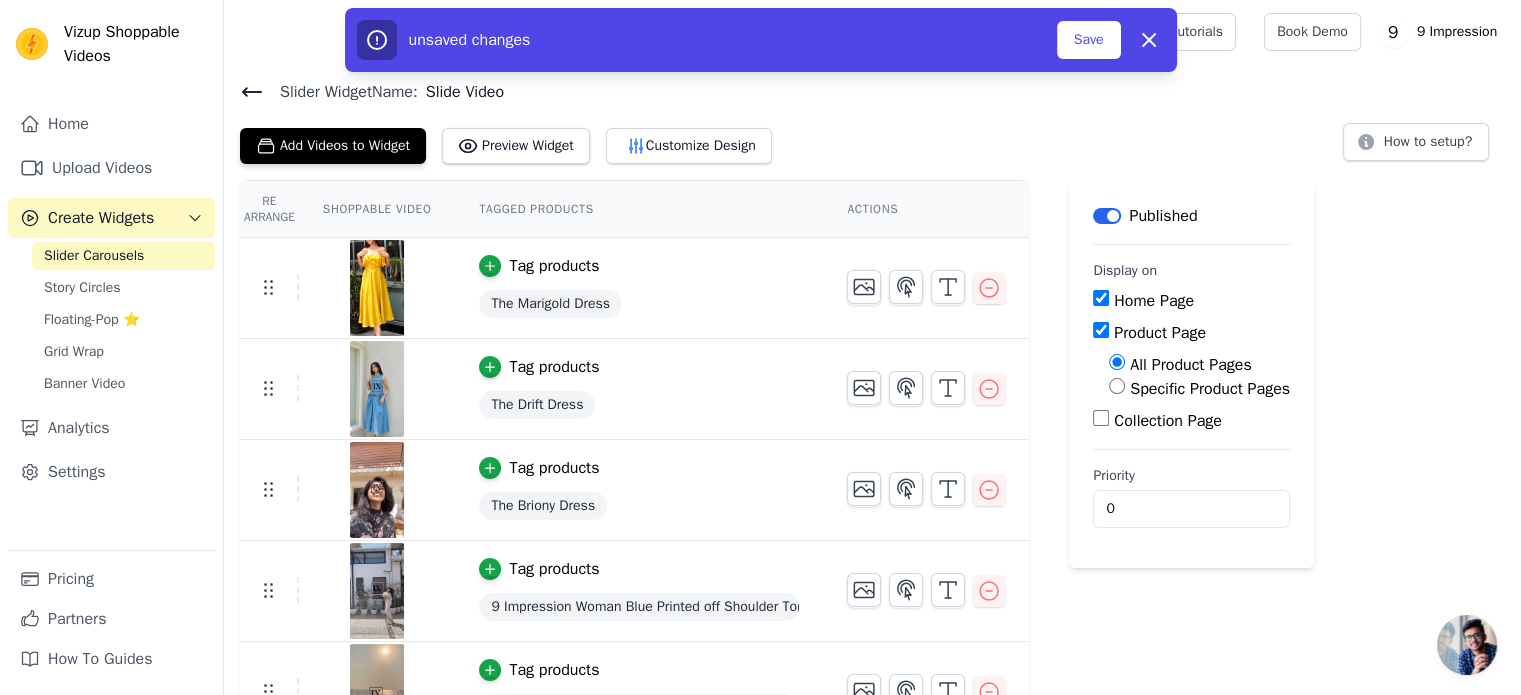 click on "Collection Page" at bounding box center (1101, 418) 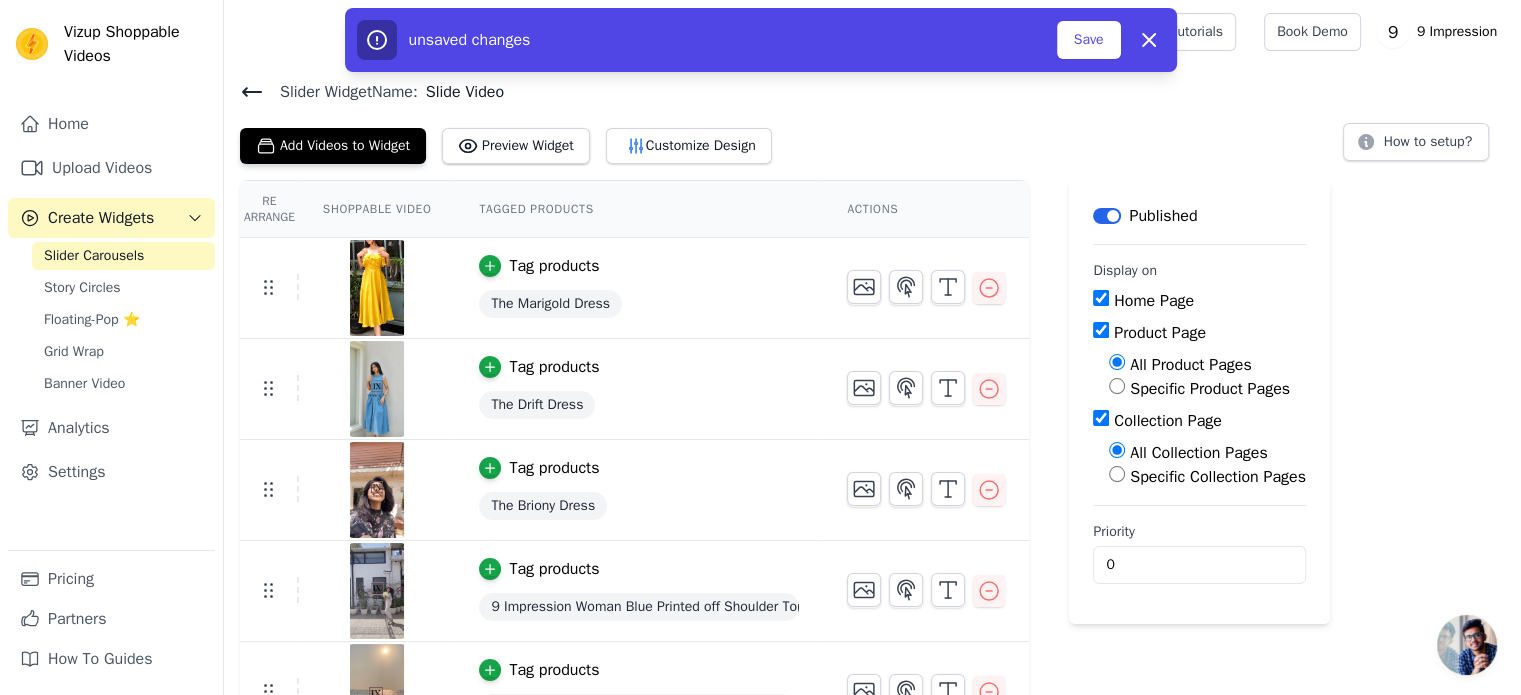 click on "Product Page" at bounding box center [1101, 330] 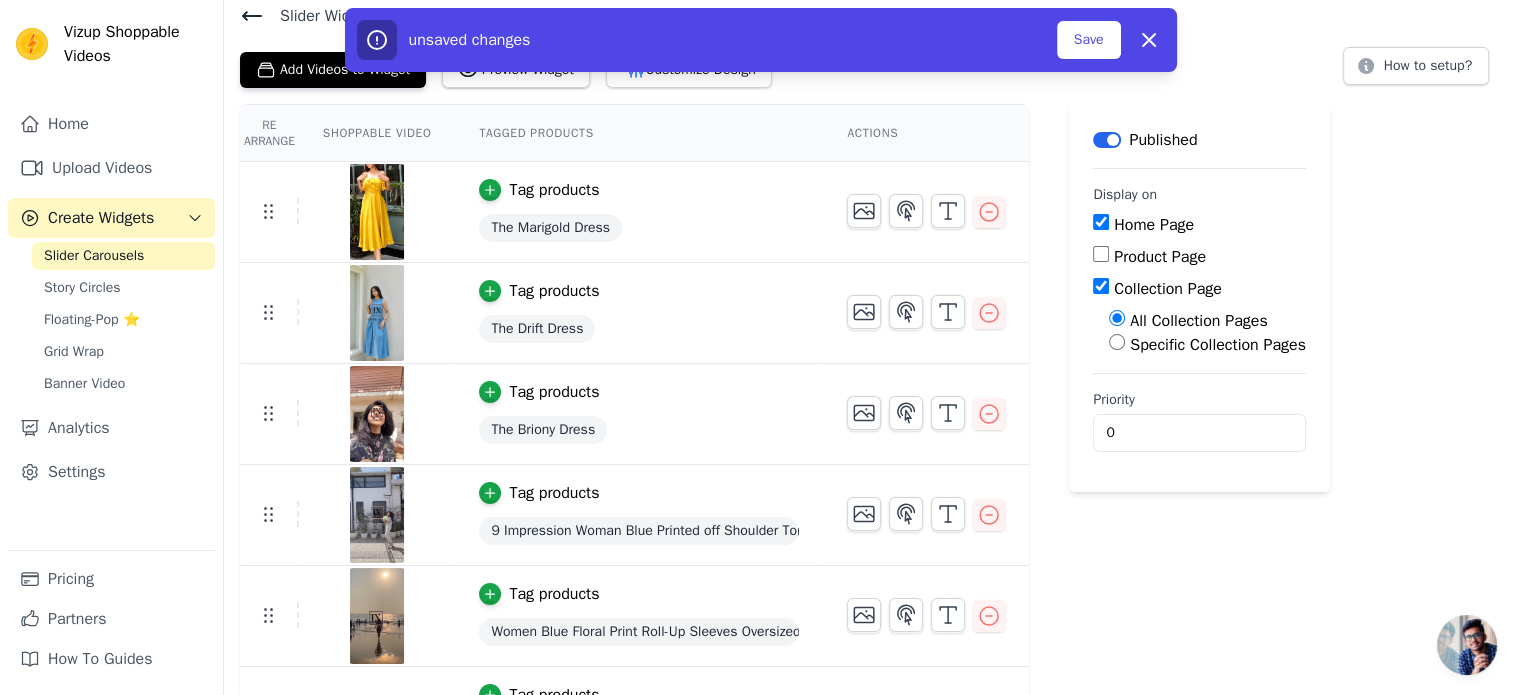 scroll, scrollTop: 0, scrollLeft: 0, axis: both 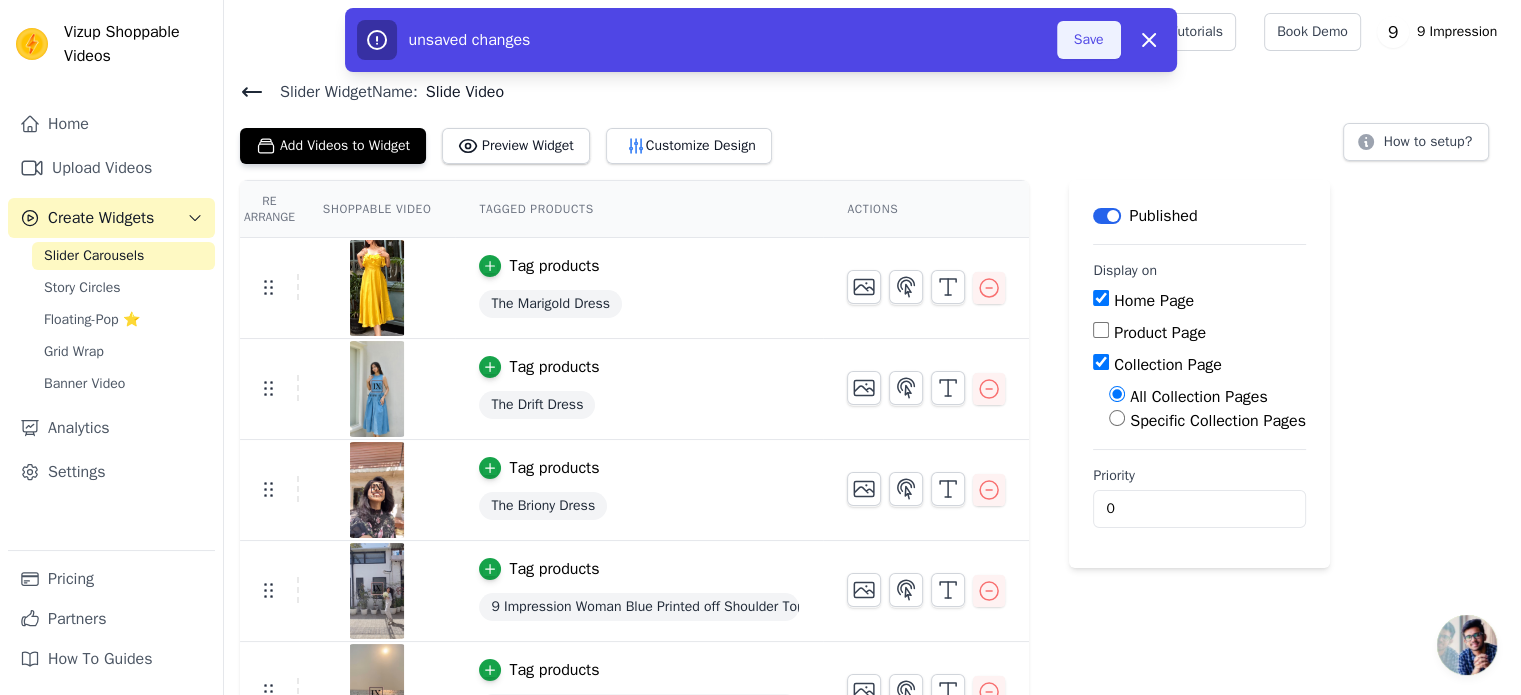 click on "Save" at bounding box center (1089, 40) 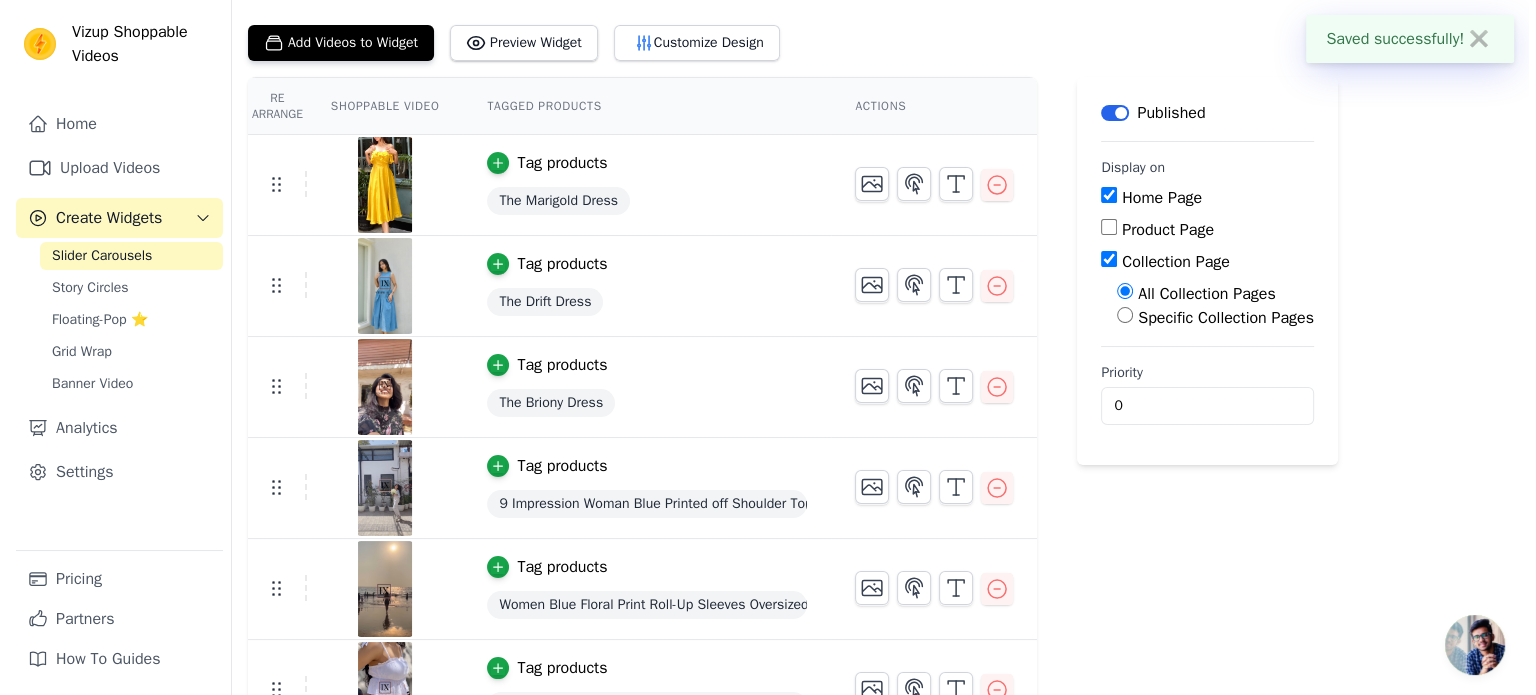 scroll, scrollTop: 0, scrollLeft: 0, axis: both 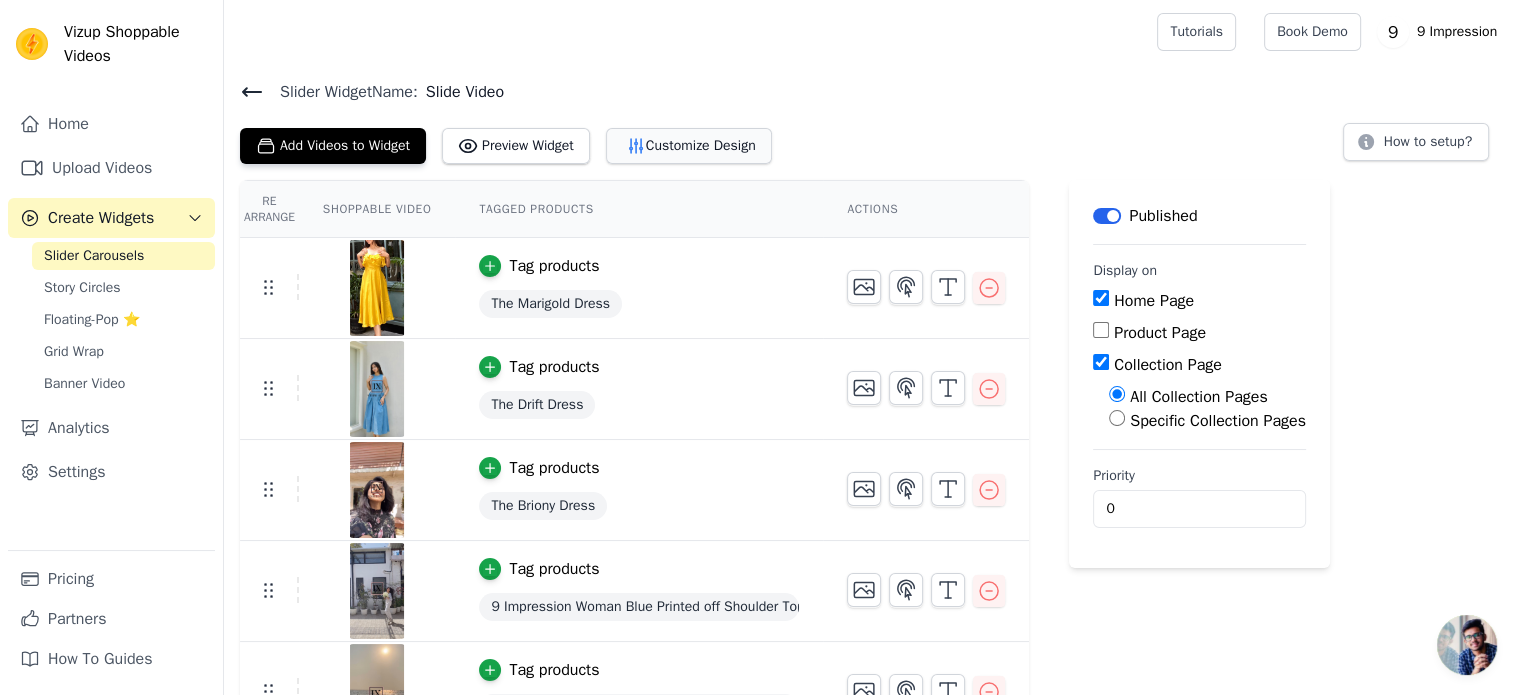 click on "Customize Design" at bounding box center (689, 146) 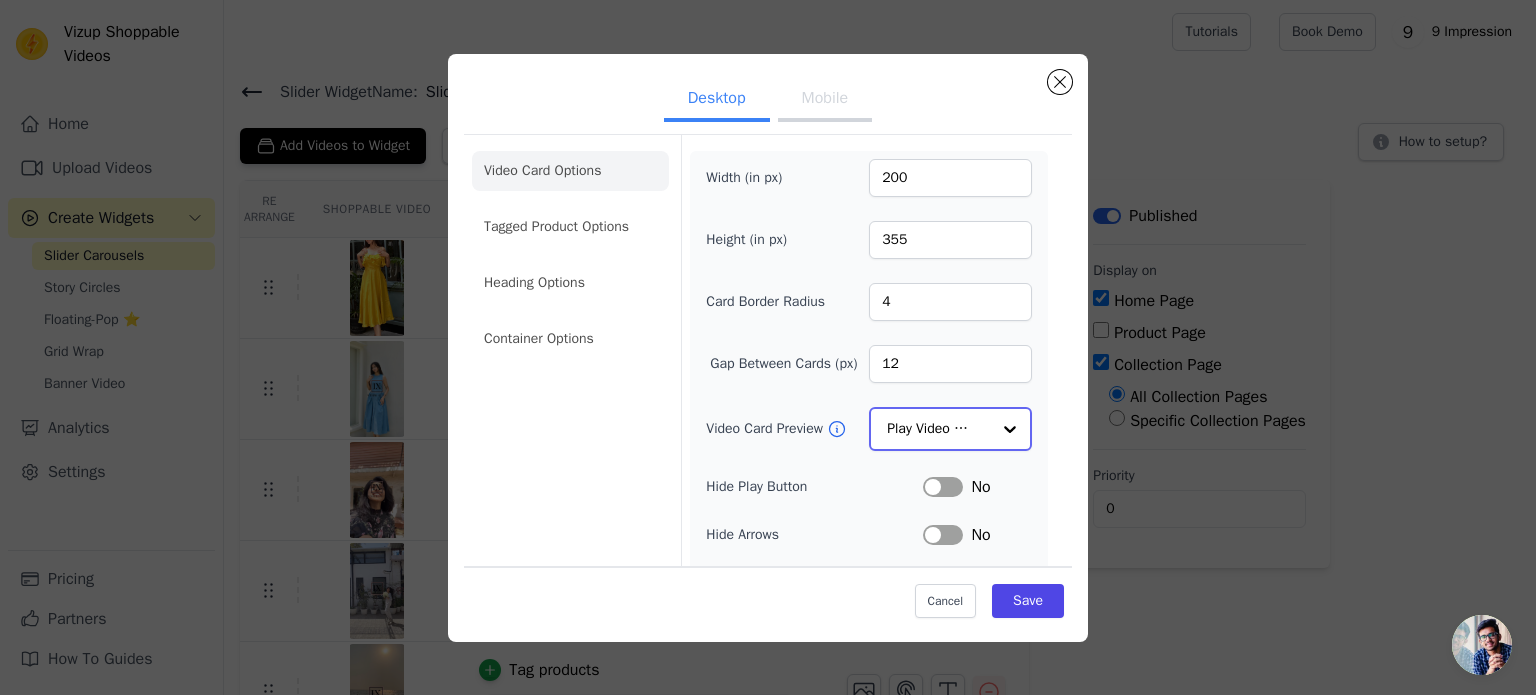click on "Video Card Preview" 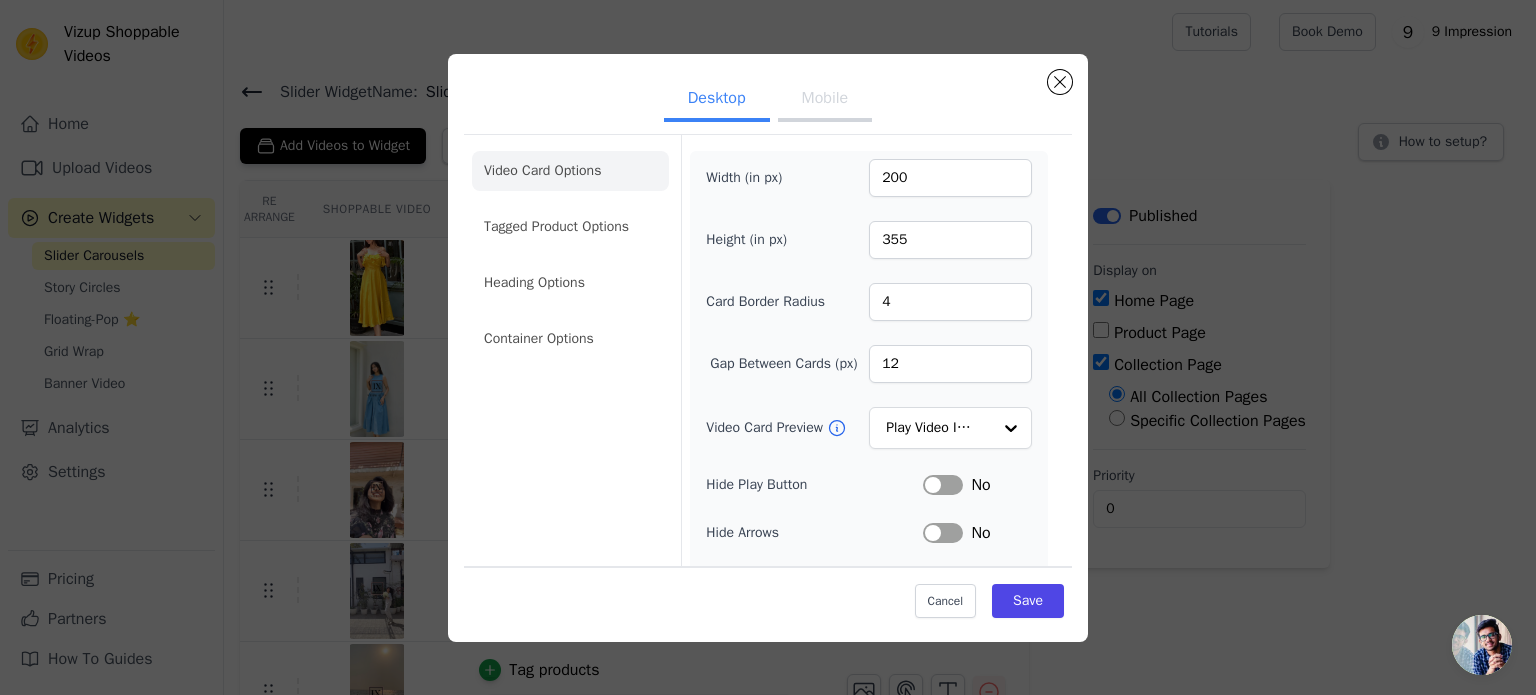 click on "Width (in px)   200   Height (in px)   355   Card Border Radius   4   Gap Between Cards (px)   12   Video Card Preview           Play Video In Loop               Hide Play Button   Label     No   Hide Arrows   Label     No   Remove Video Card Shadow     Label     No   Auto Loop Slider     Label     No   Shopping Icon on Video Cards   Label     No   Add to Cart on Video Cards     Label     No" at bounding box center [869, 448] 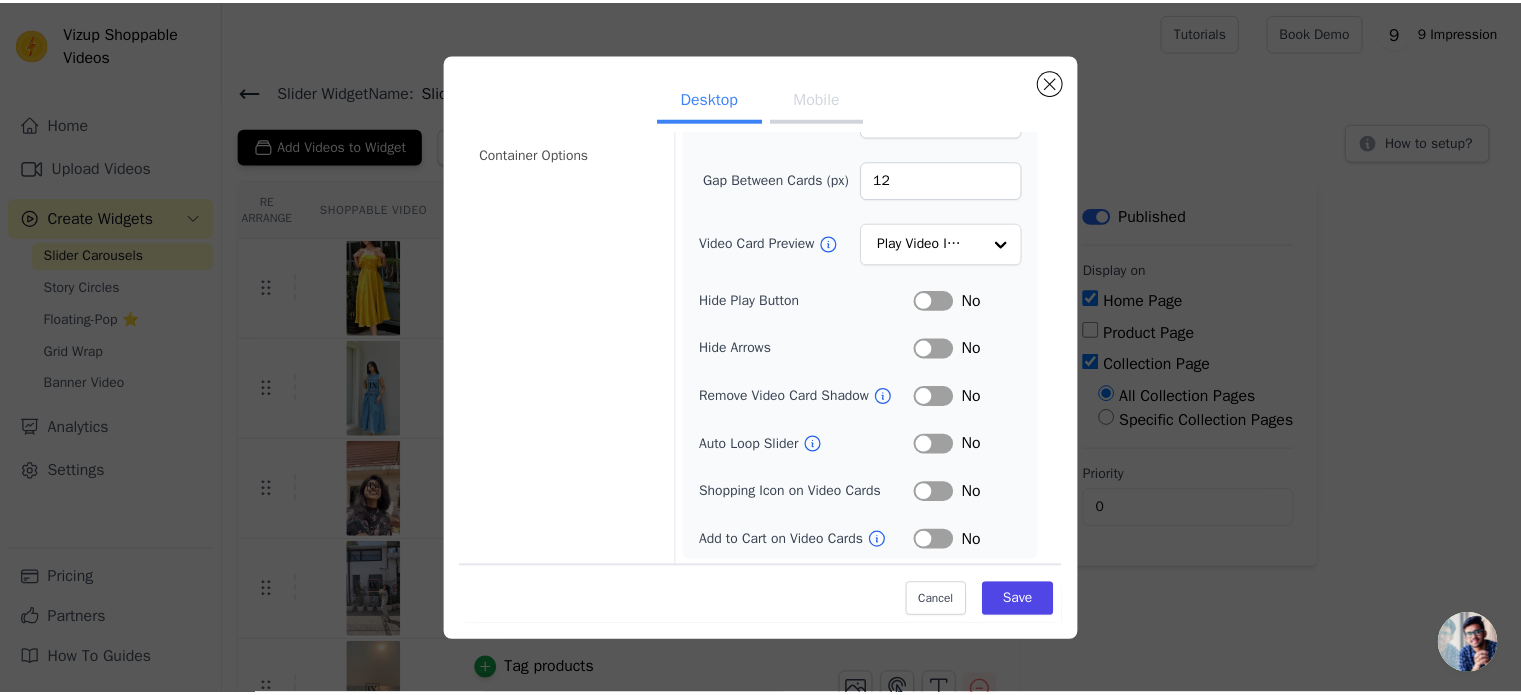 scroll, scrollTop: 0, scrollLeft: 0, axis: both 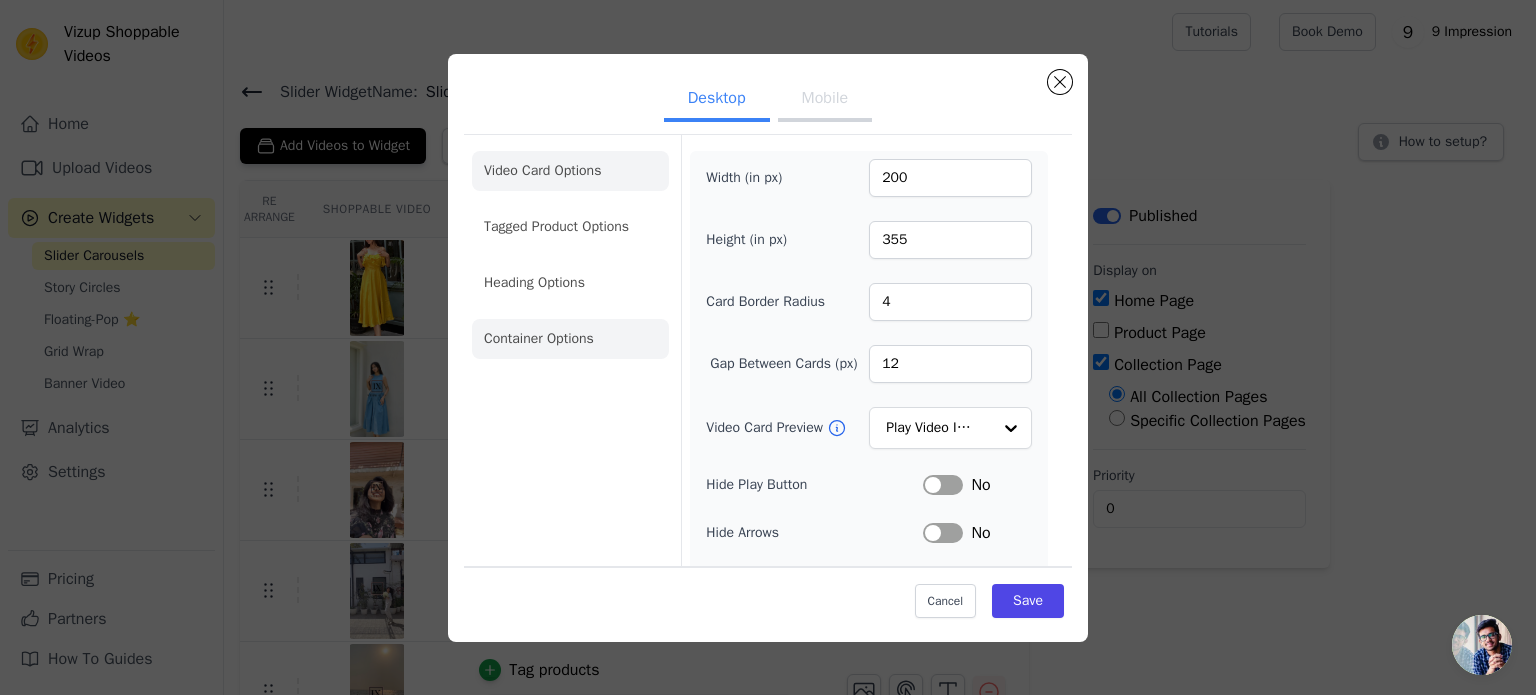 click on "Container Options" 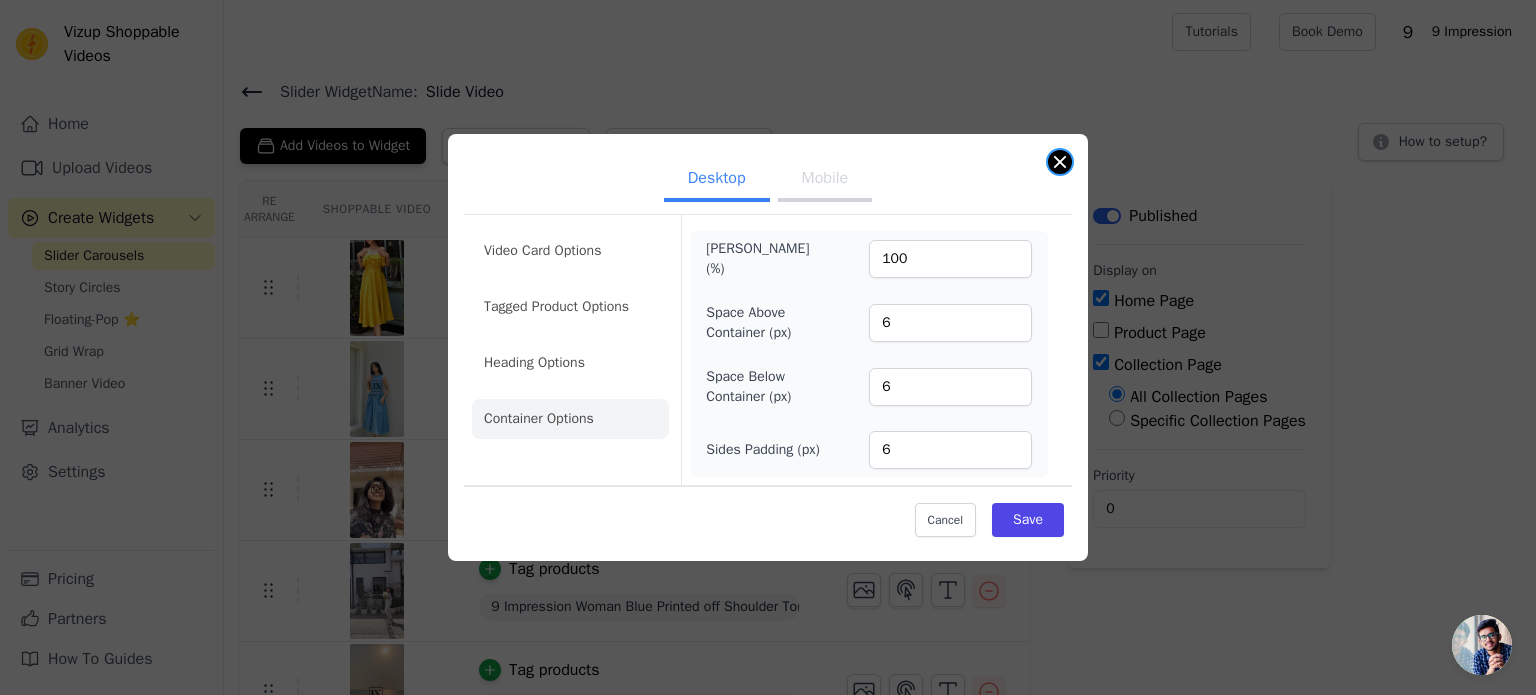 click at bounding box center [1060, 162] 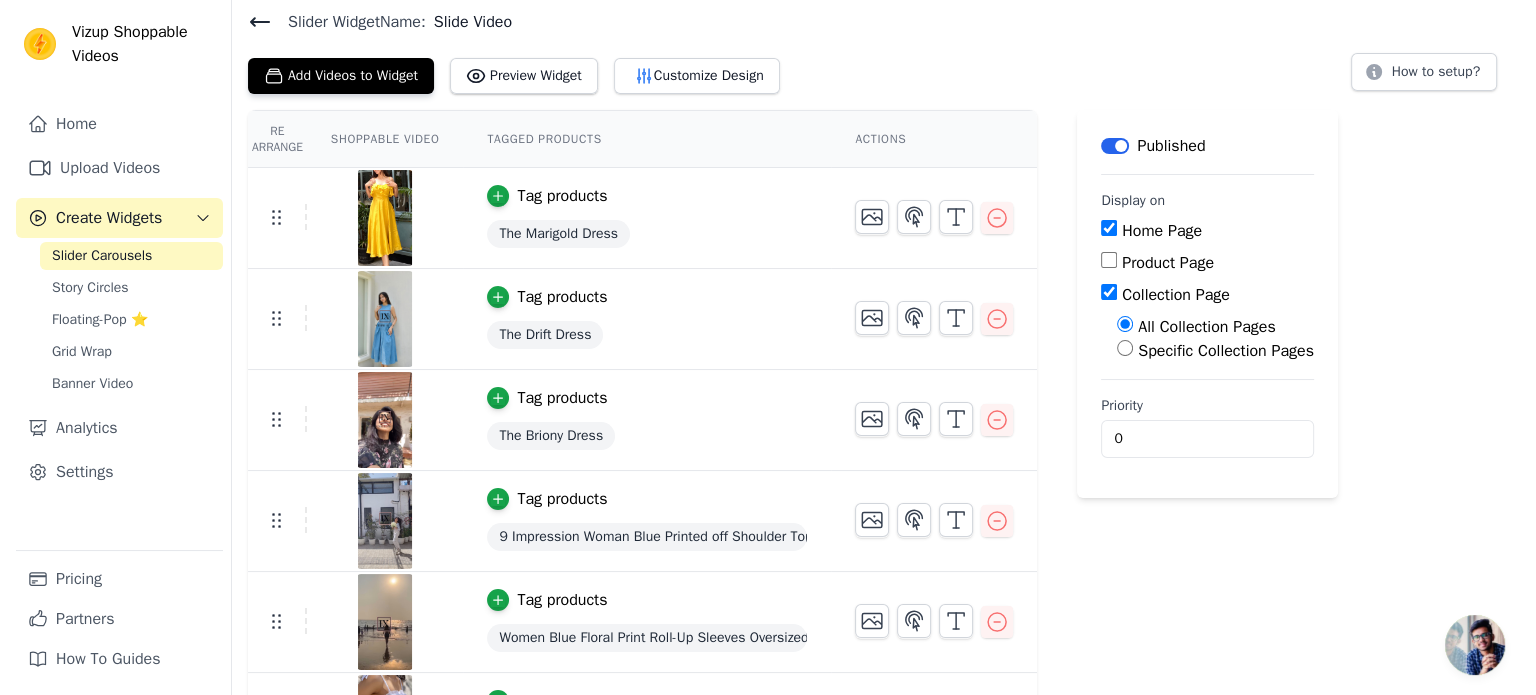 scroll, scrollTop: 0, scrollLeft: 0, axis: both 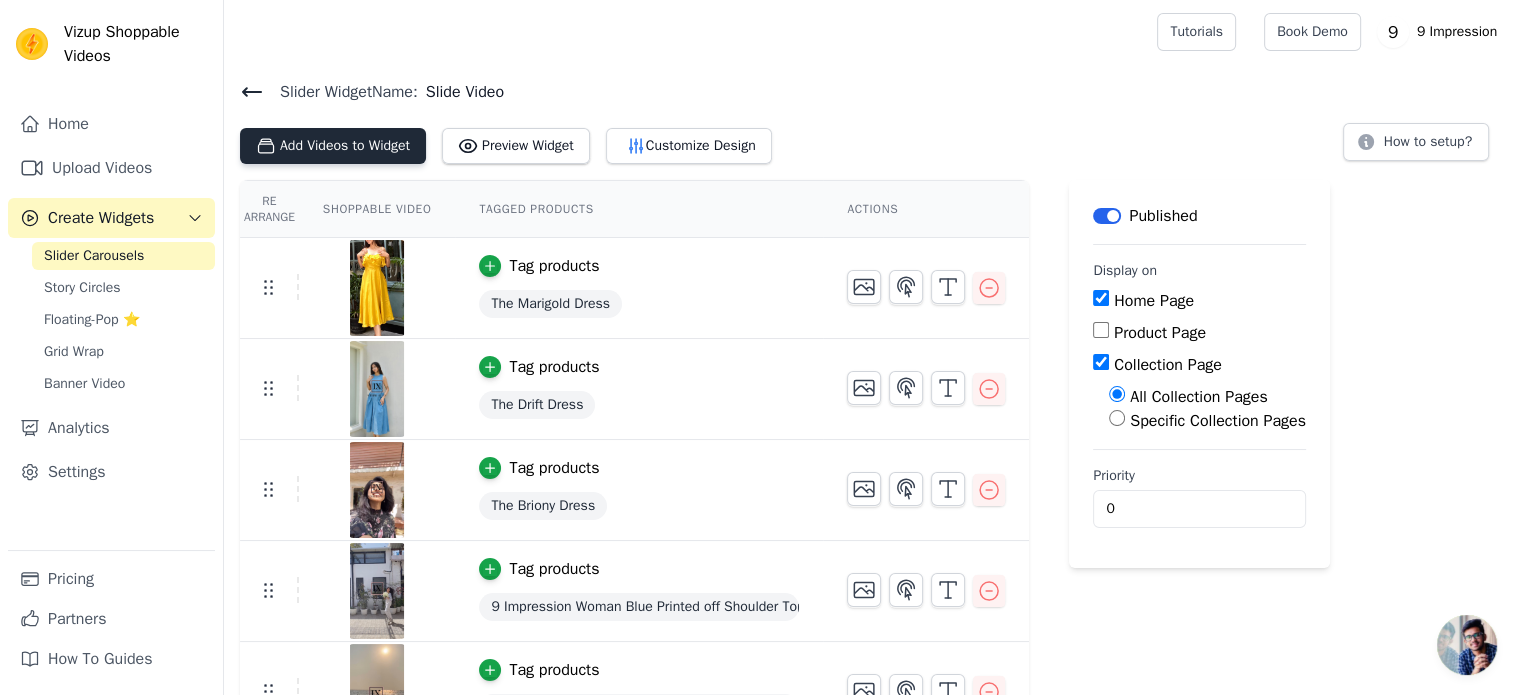 click on "Add Videos to Widget" at bounding box center [333, 146] 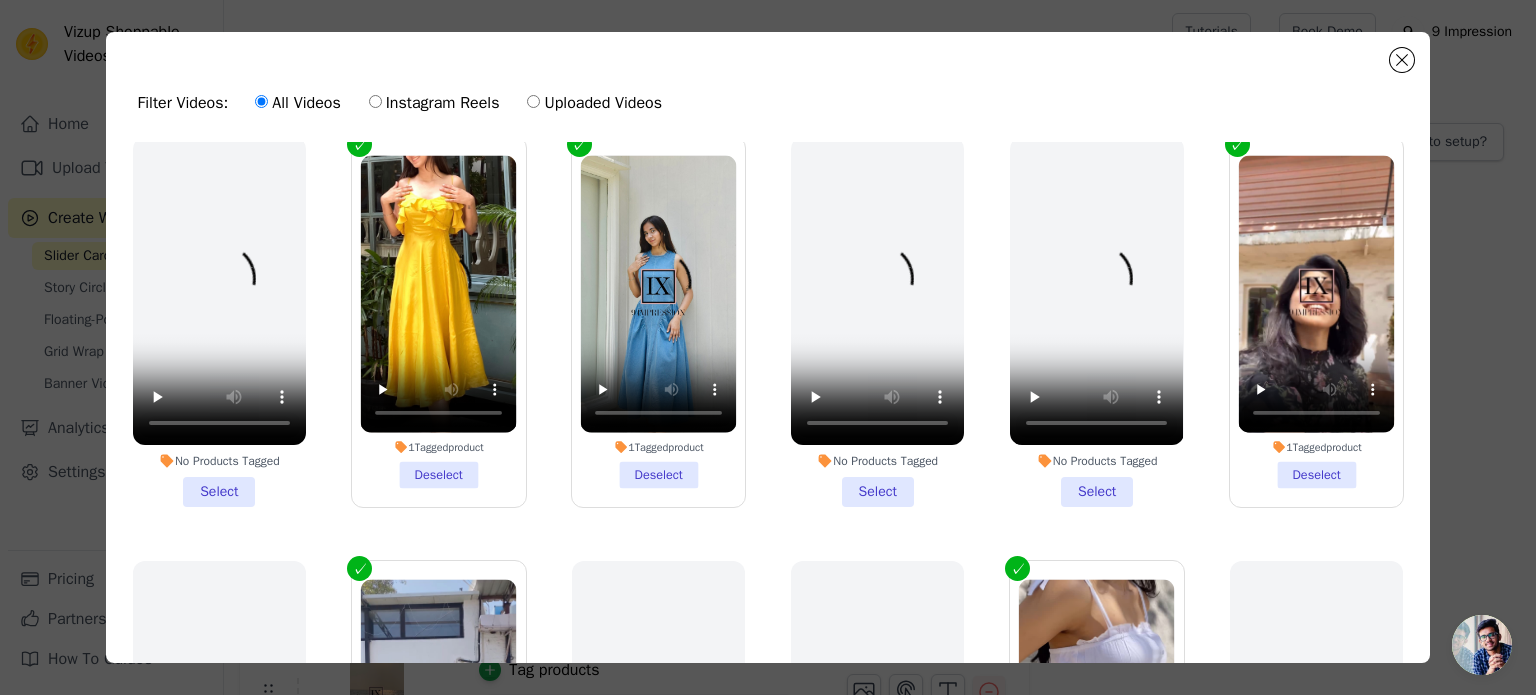 scroll, scrollTop: 0, scrollLeft: 0, axis: both 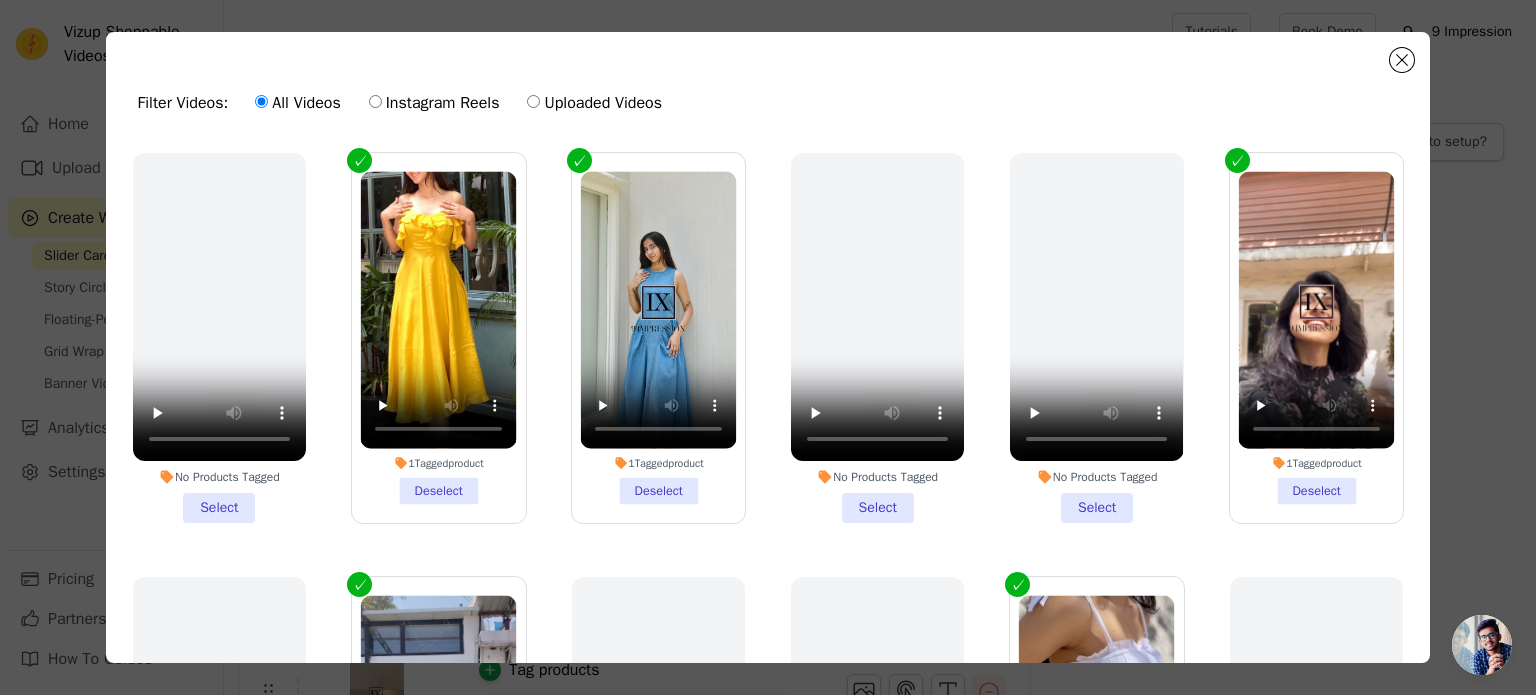 click on "Instagram Reels" at bounding box center (375, 101) 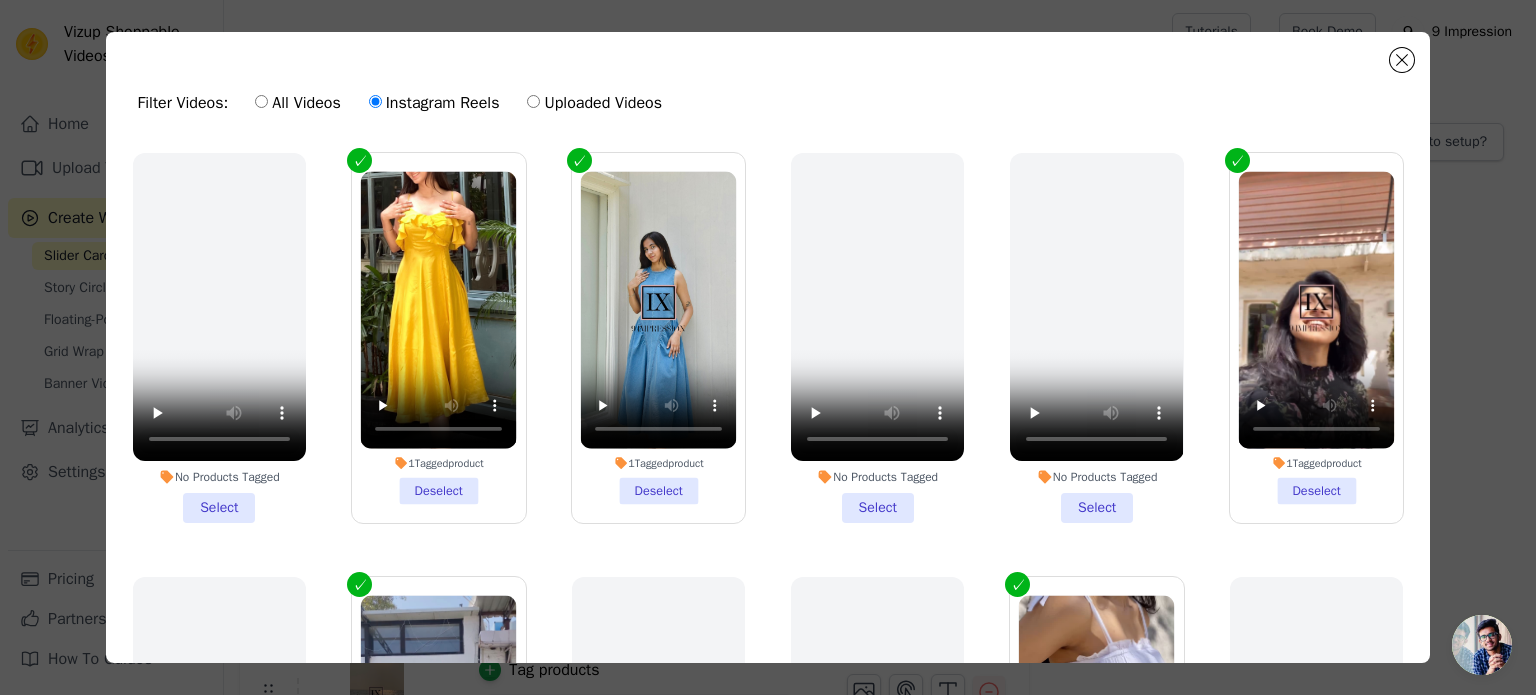click on "All Videos" at bounding box center (297, 103) 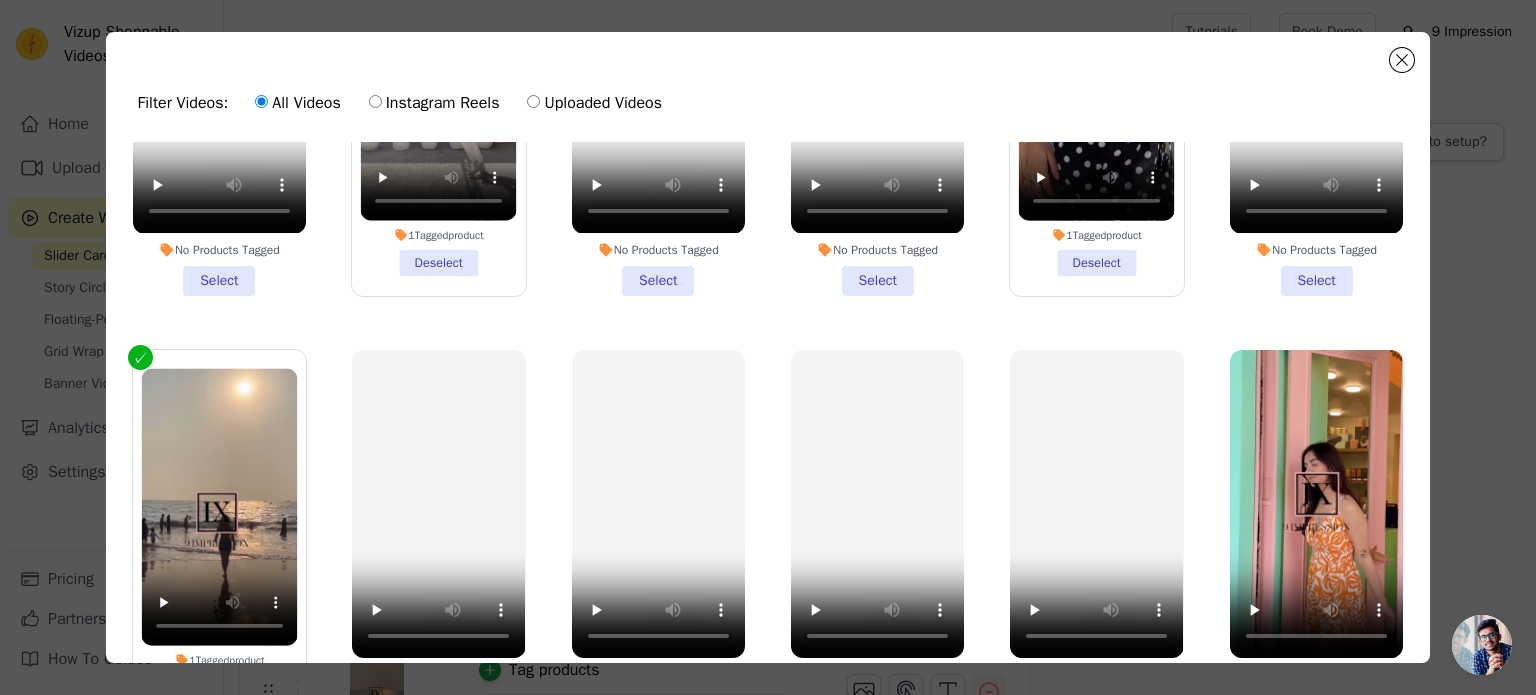 scroll, scrollTop: 661, scrollLeft: 0, axis: vertical 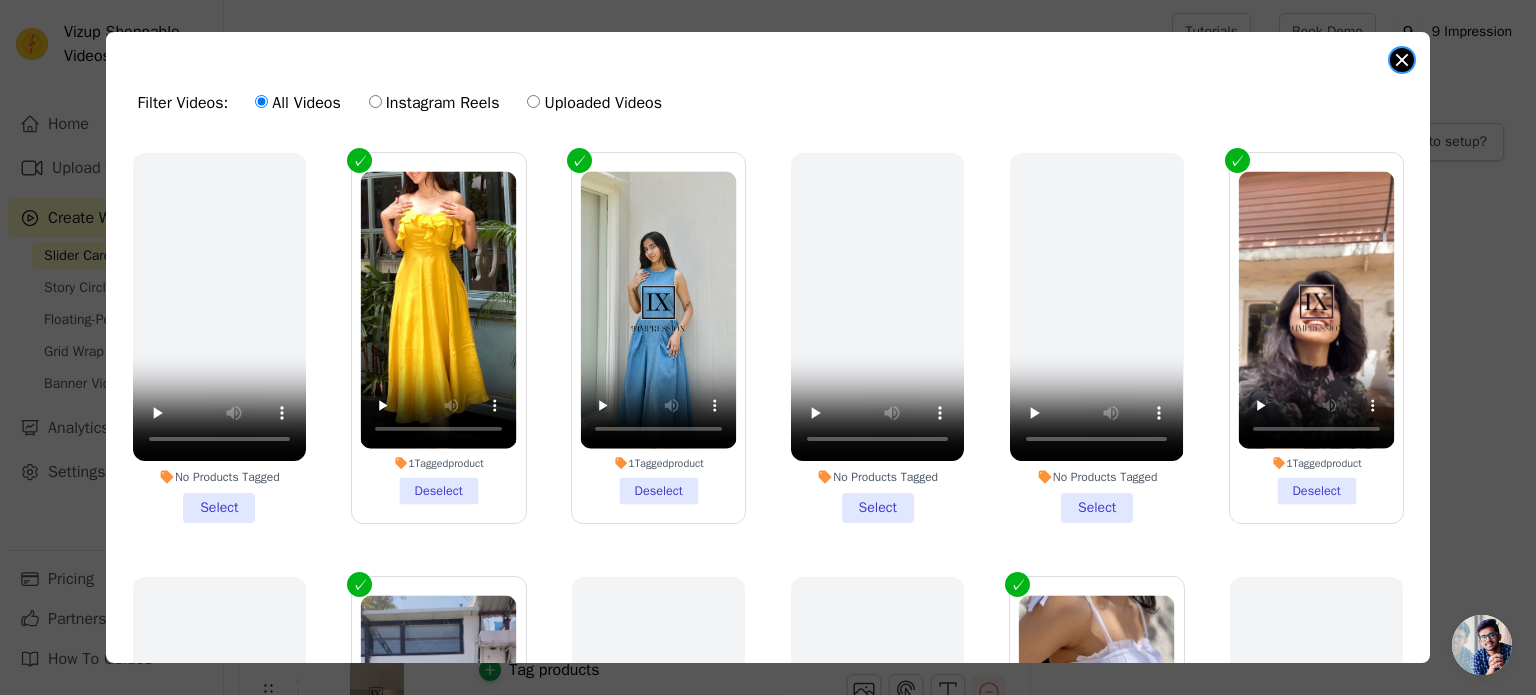 click at bounding box center (1402, 60) 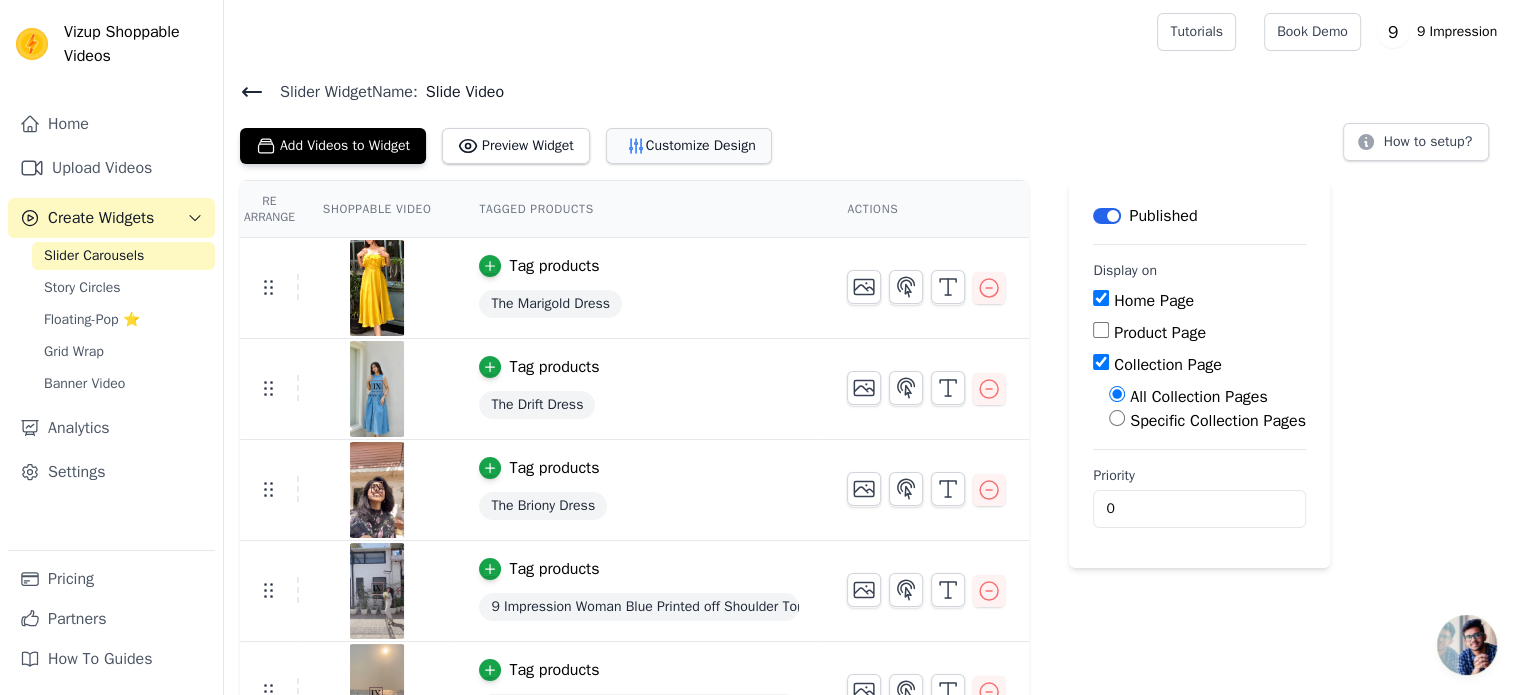 click on "Customize Design" at bounding box center [689, 146] 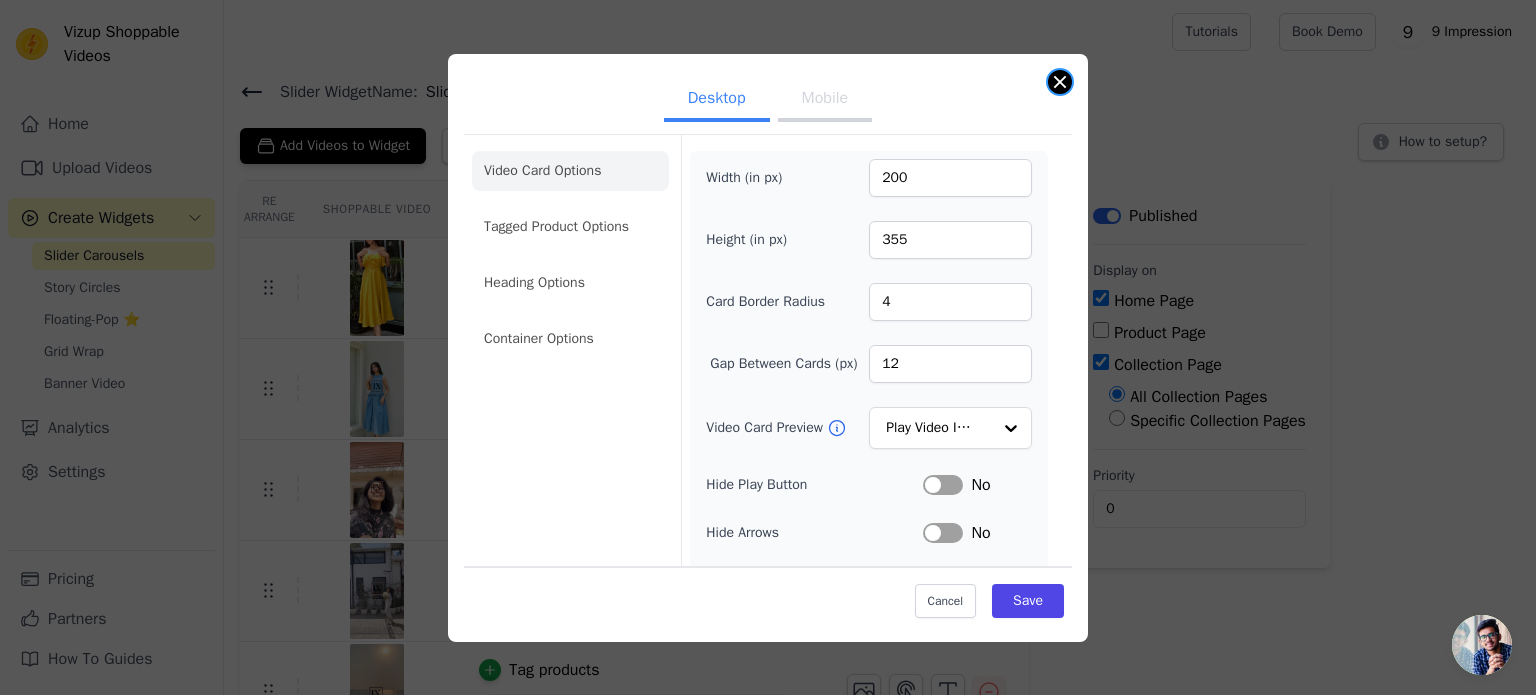 click at bounding box center (1060, 82) 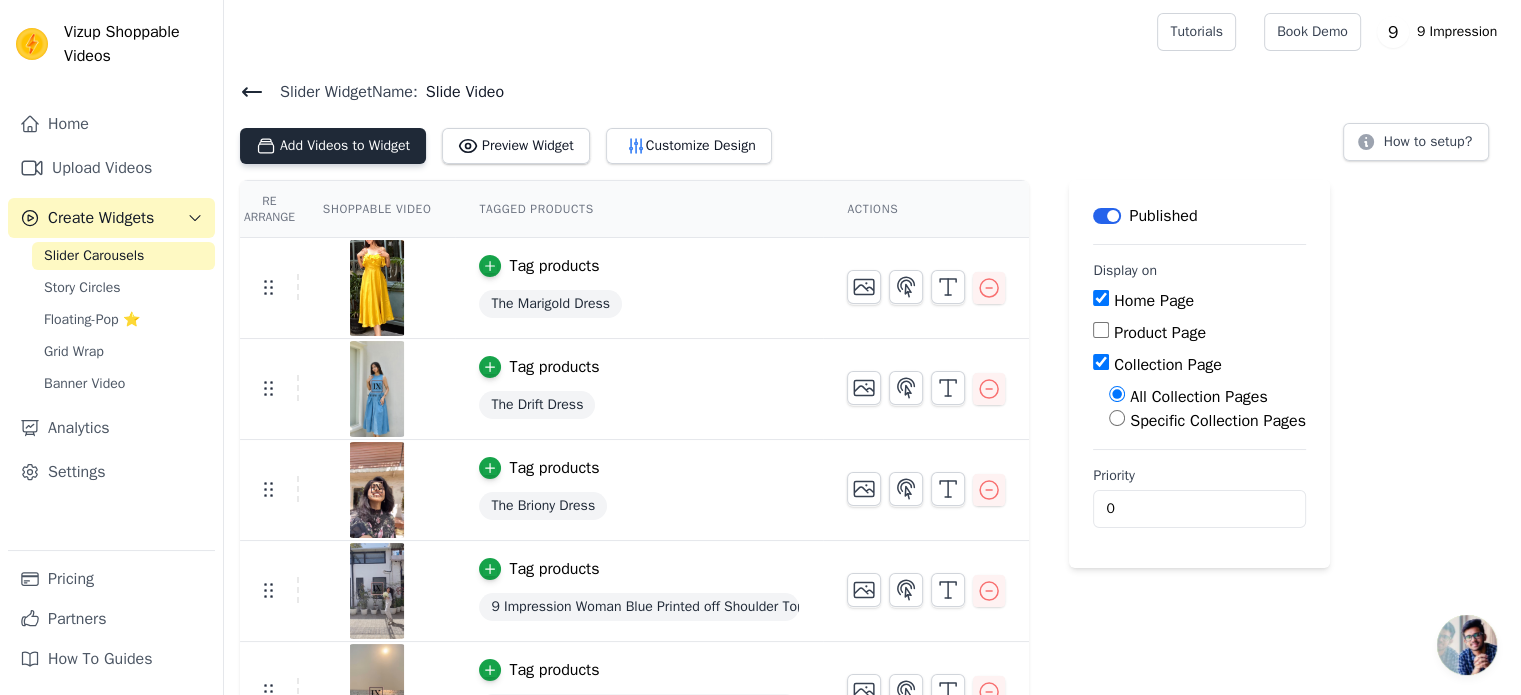 click on "Add Videos to Widget" at bounding box center (333, 146) 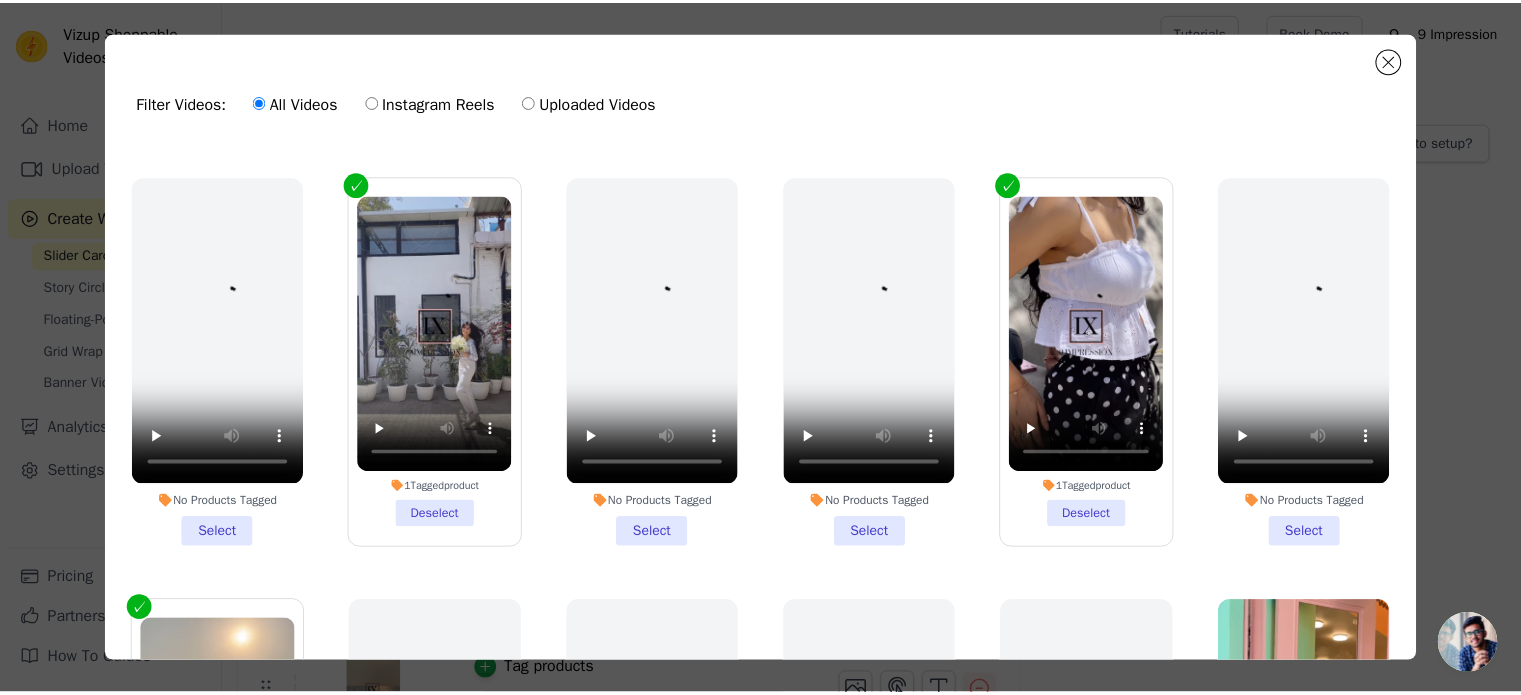scroll, scrollTop: 0, scrollLeft: 0, axis: both 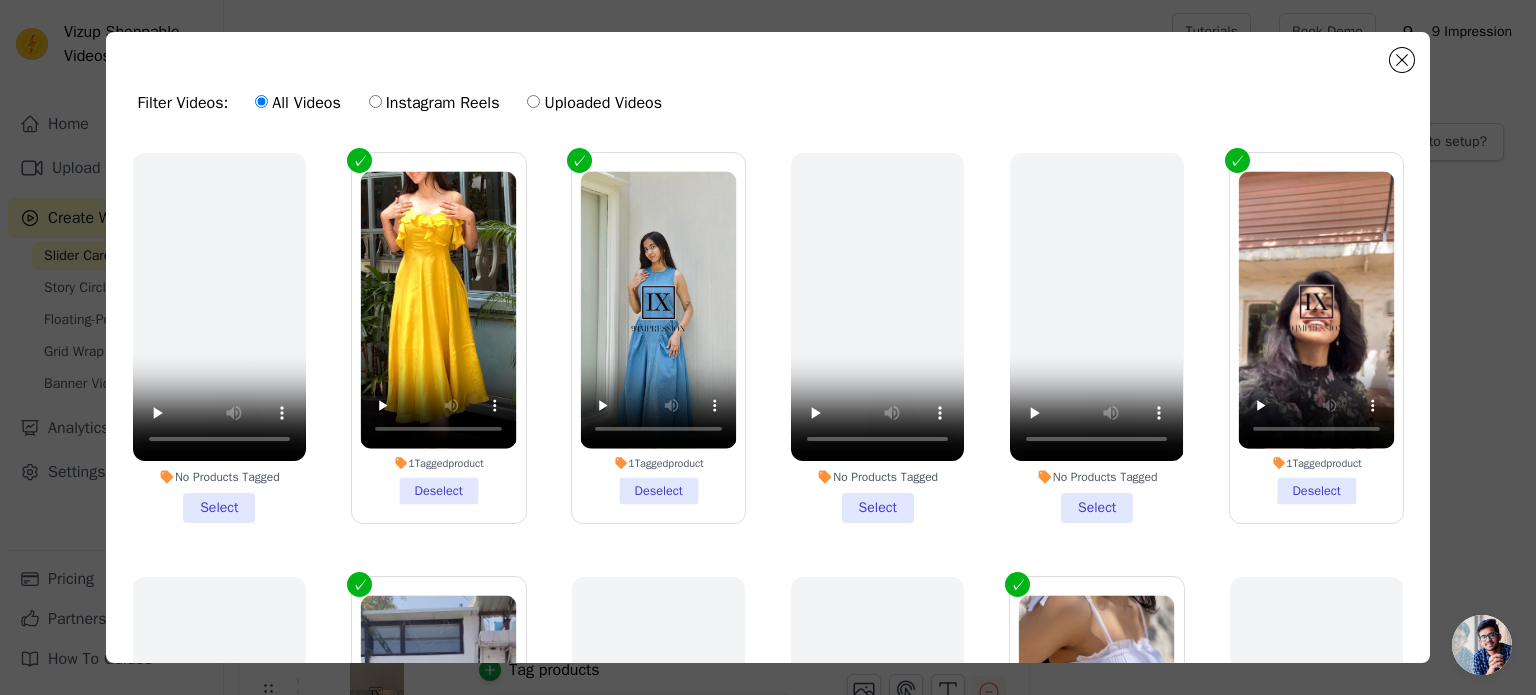 click on "Uploaded Videos" at bounding box center [594, 103] 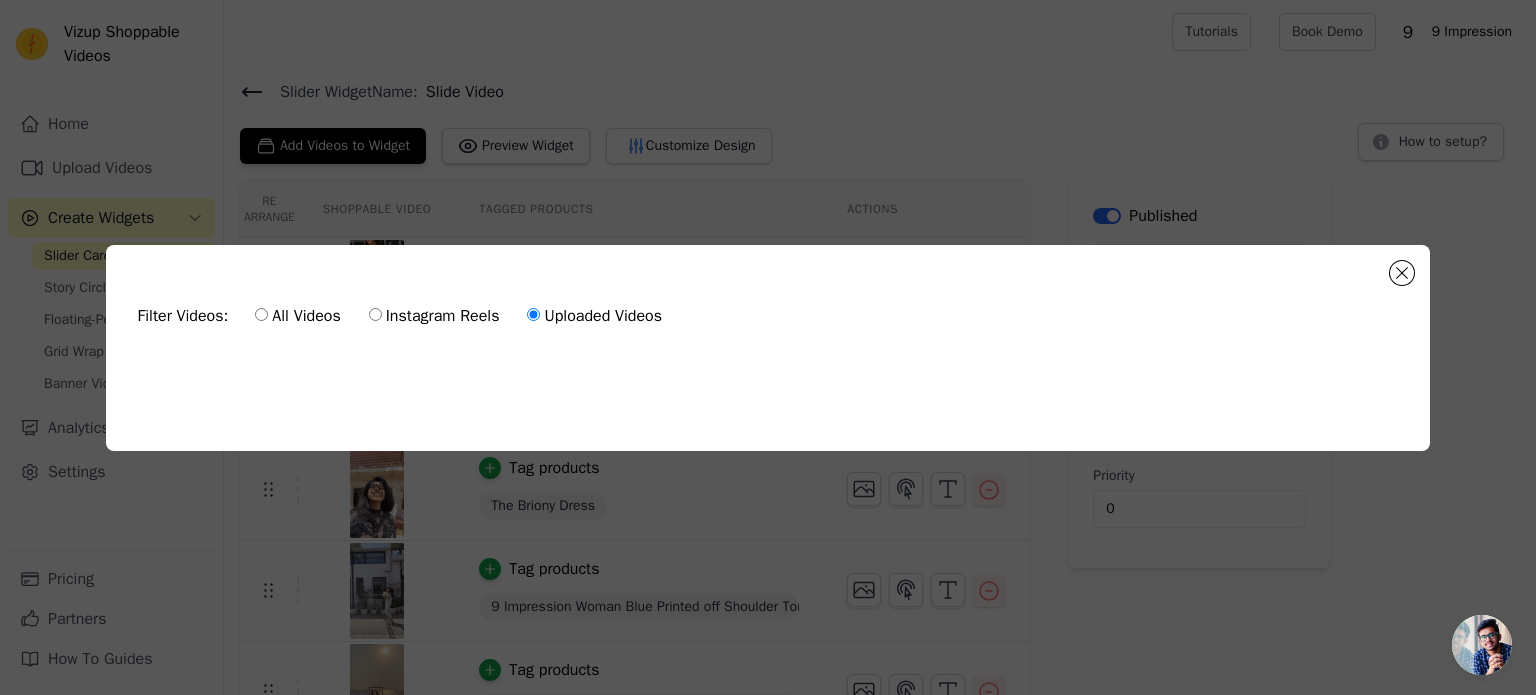 click on "All Videos" at bounding box center [297, 316] 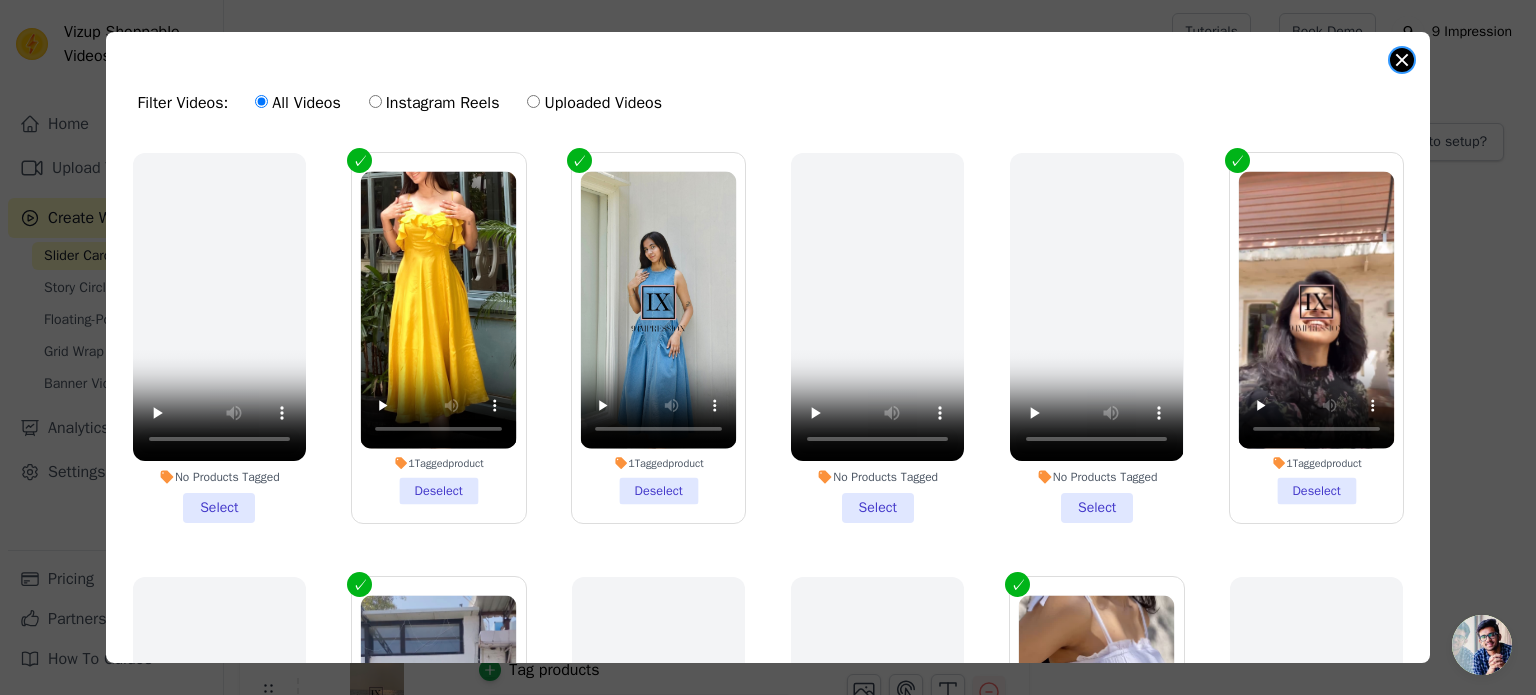 click at bounding box center [1402, 60] 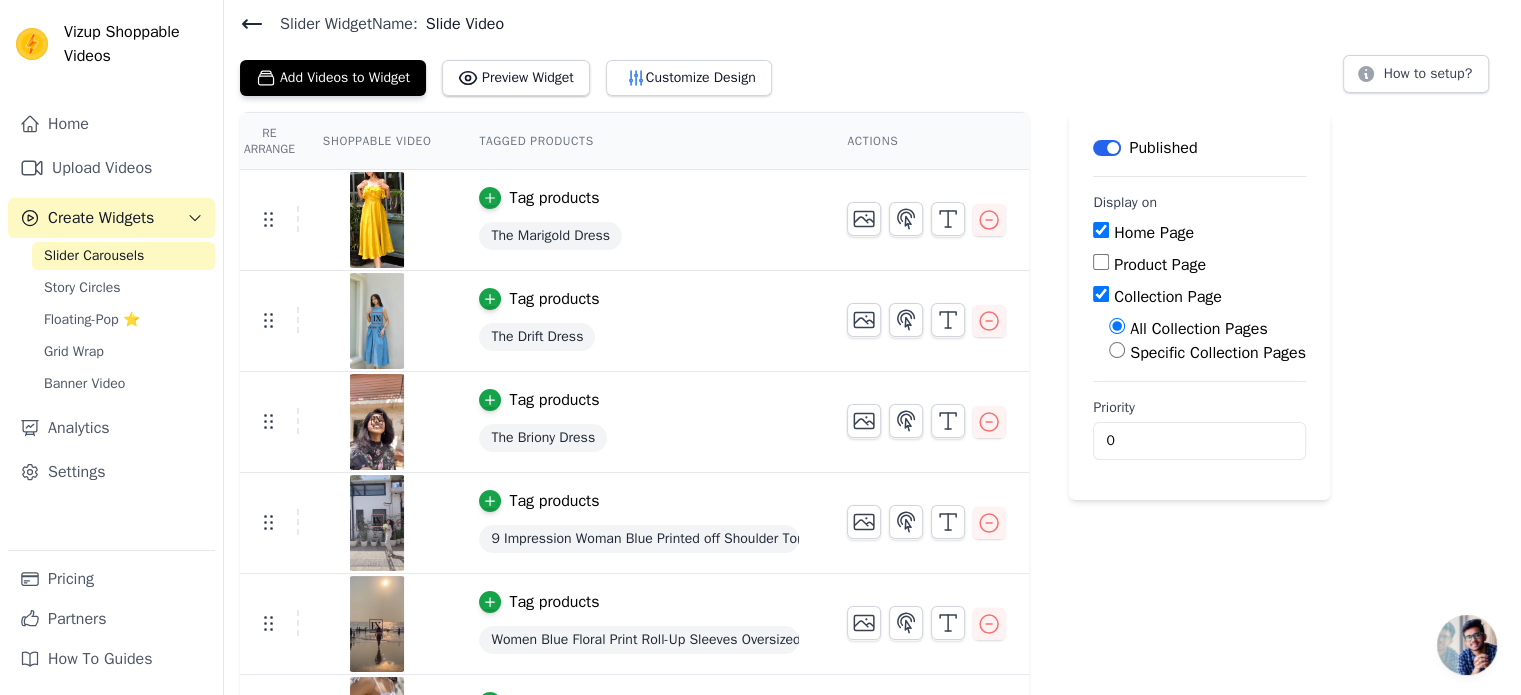 scroll, scrollTop: 147, scrollLeft: 0, axis: vertical 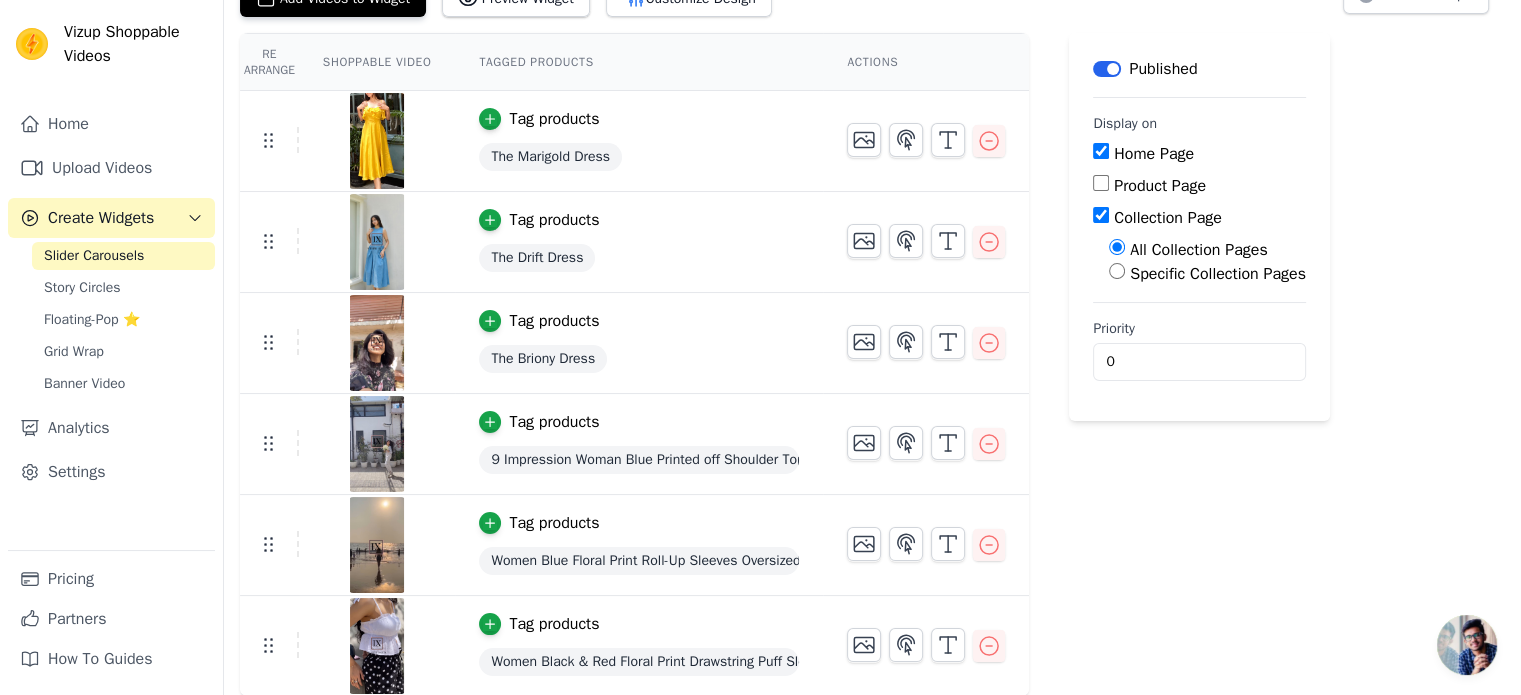 click on "Collection Page" at bounding box center (1101, 215) 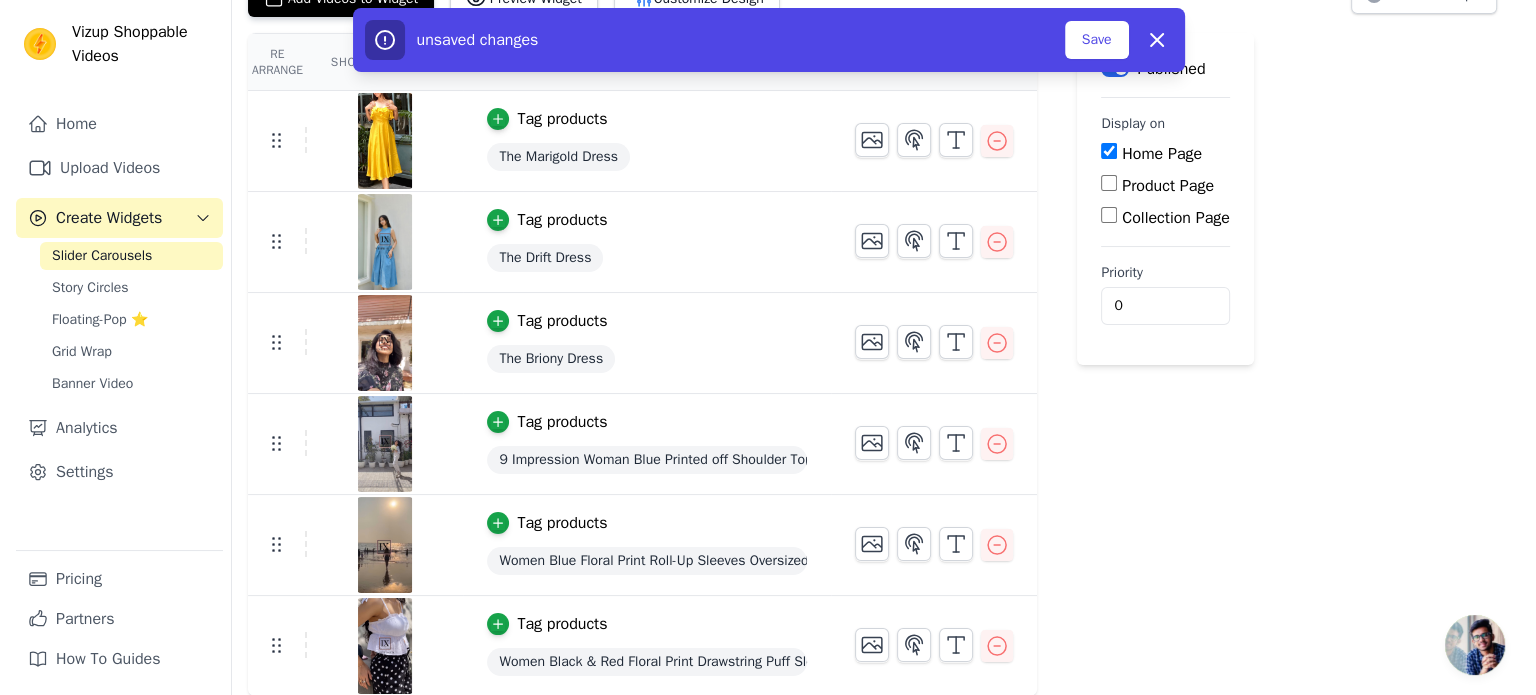 scroll, scrollTop: 0, scrollLeft: 0, axis: both 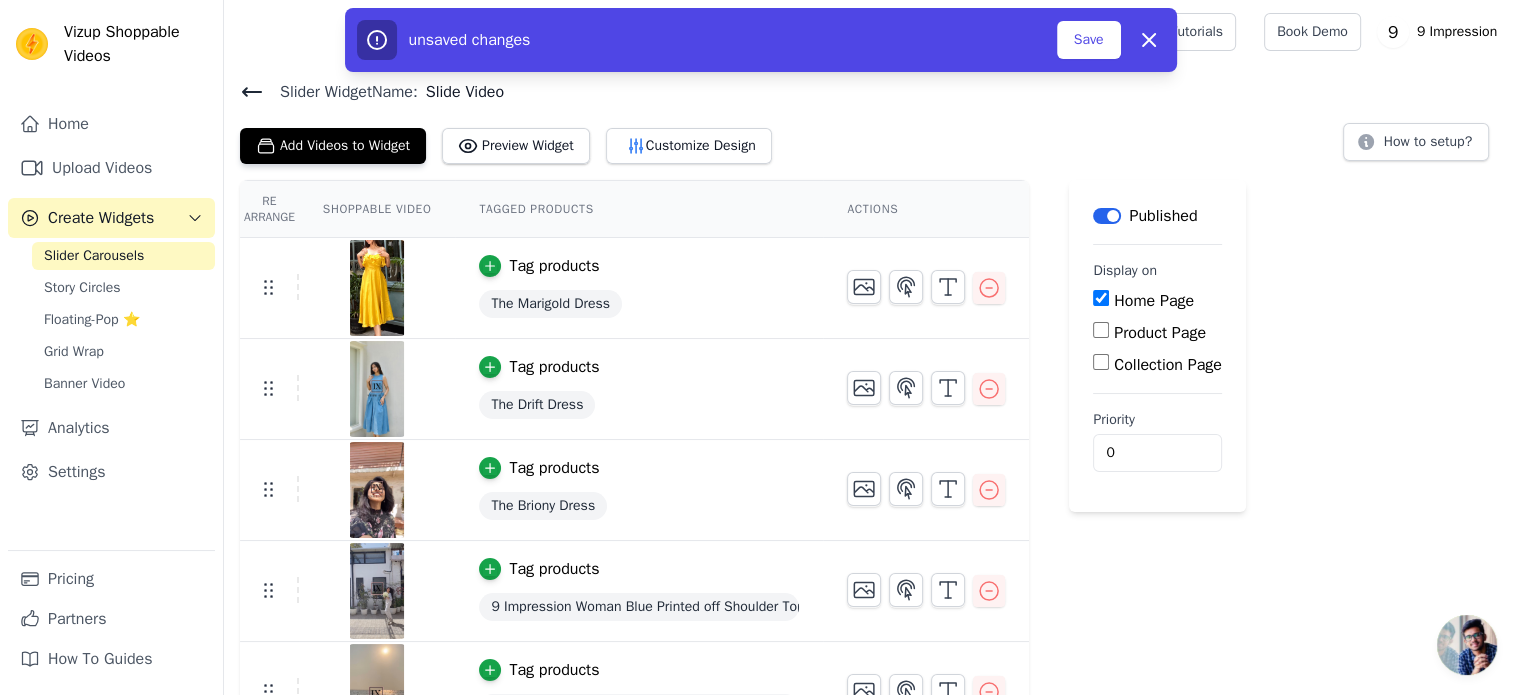 click on "unsaved changes   Save   Dismiss" at bounding box center (761, 40) 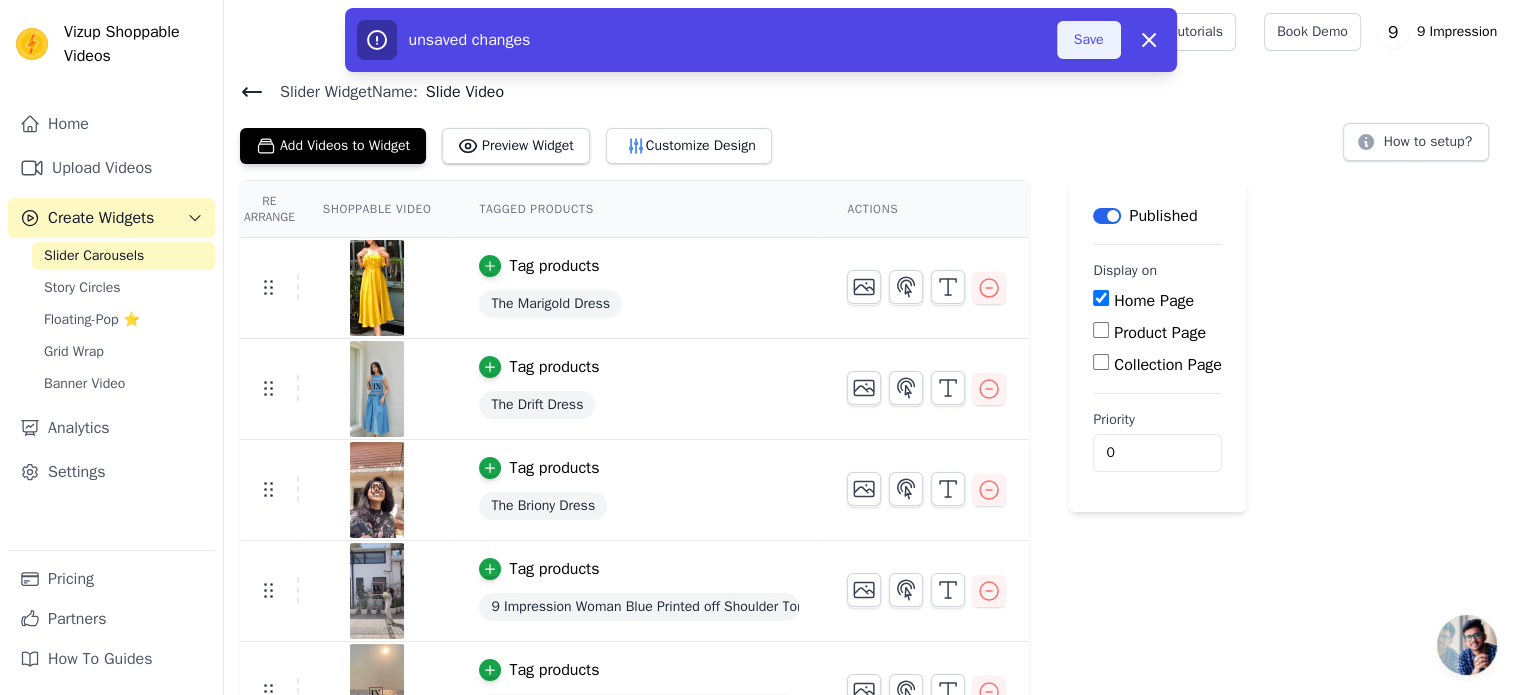 click on "Save" at bounding box center (1089, 40) 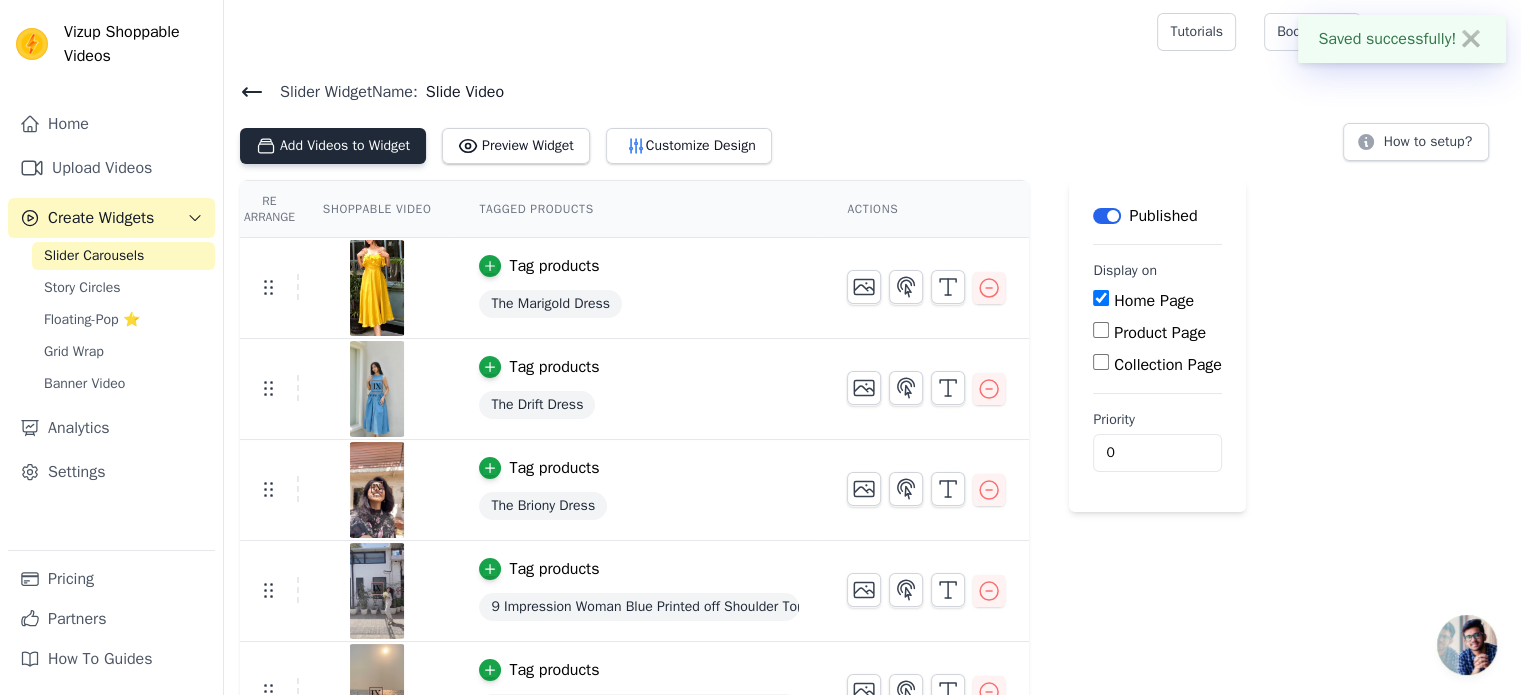 click on "Add Videos to Widget" at bounding box center [333, 146] 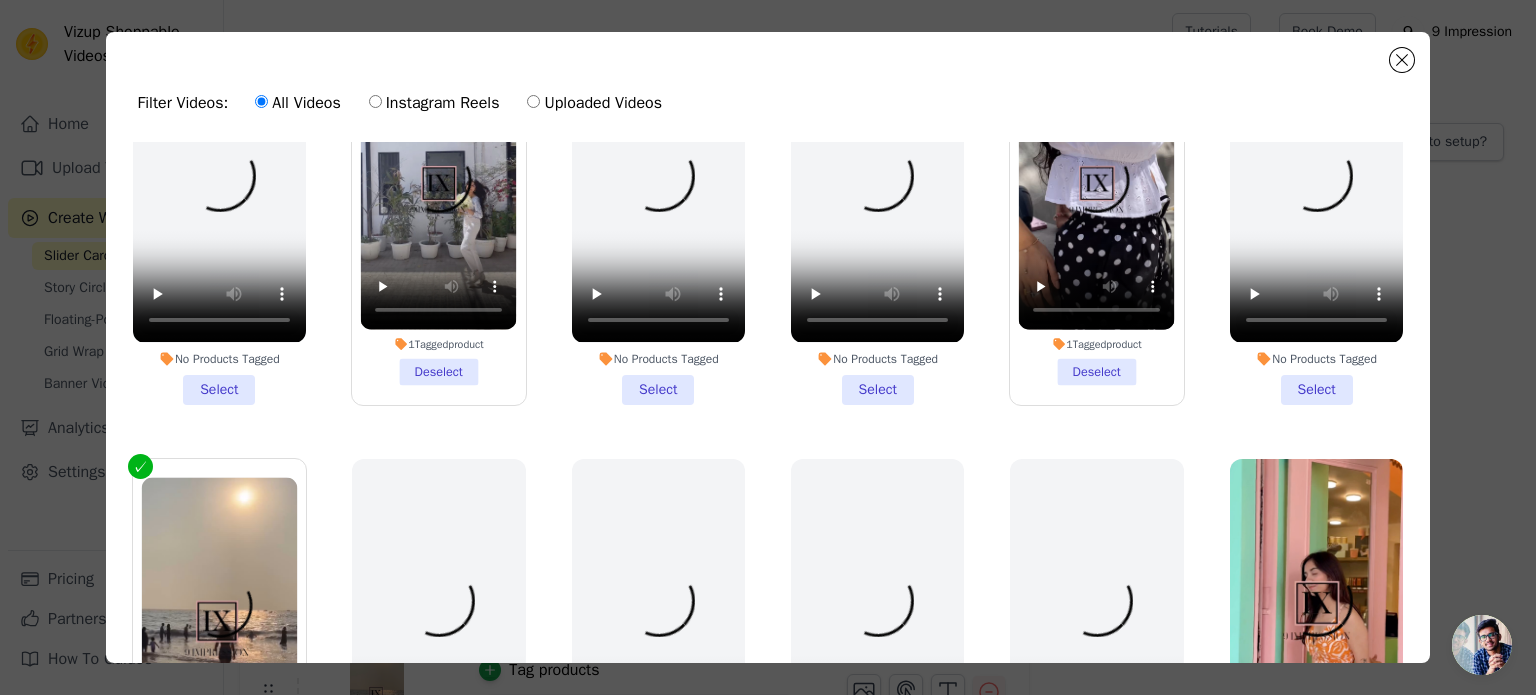 scroll, scrollTop: 661, scrollLeft: 0, axis: vertical 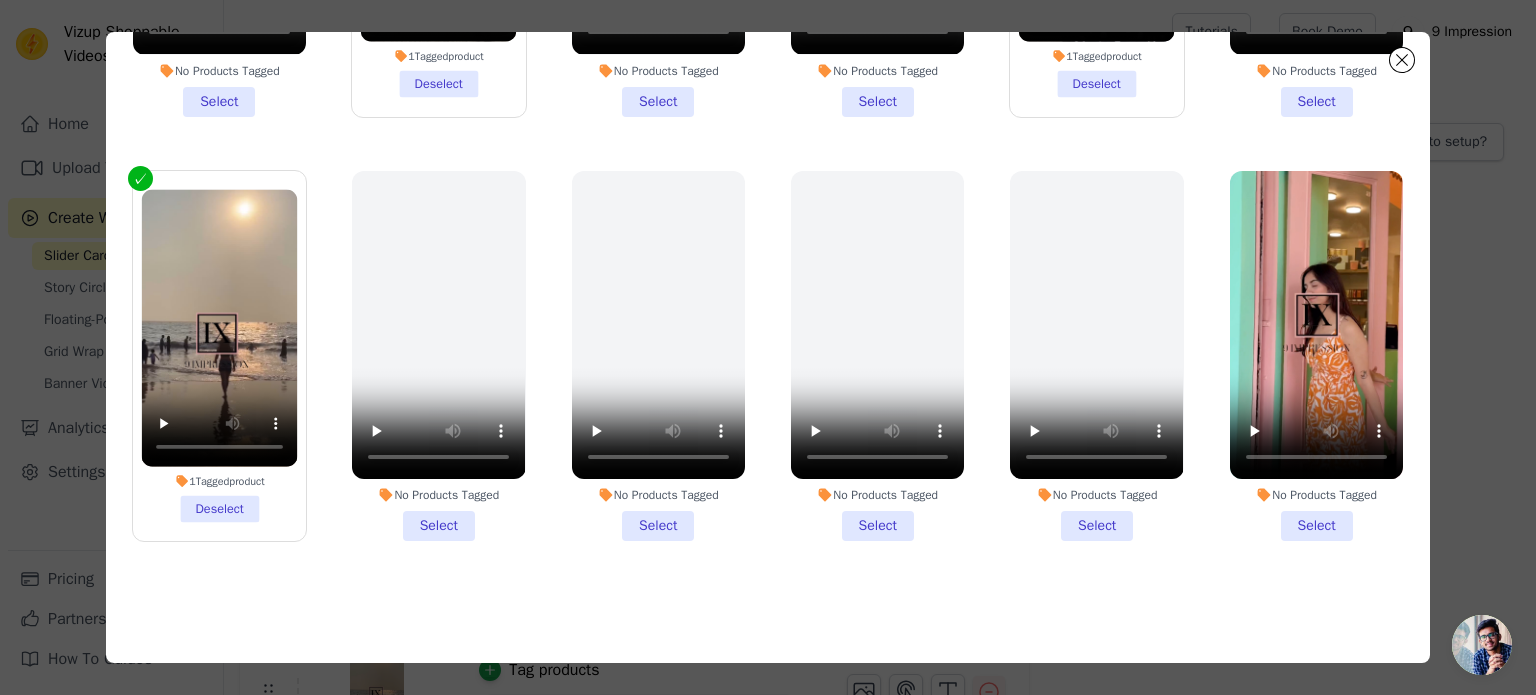 click on "No Products Tagged     Select" at bounding box center (1316, 356) 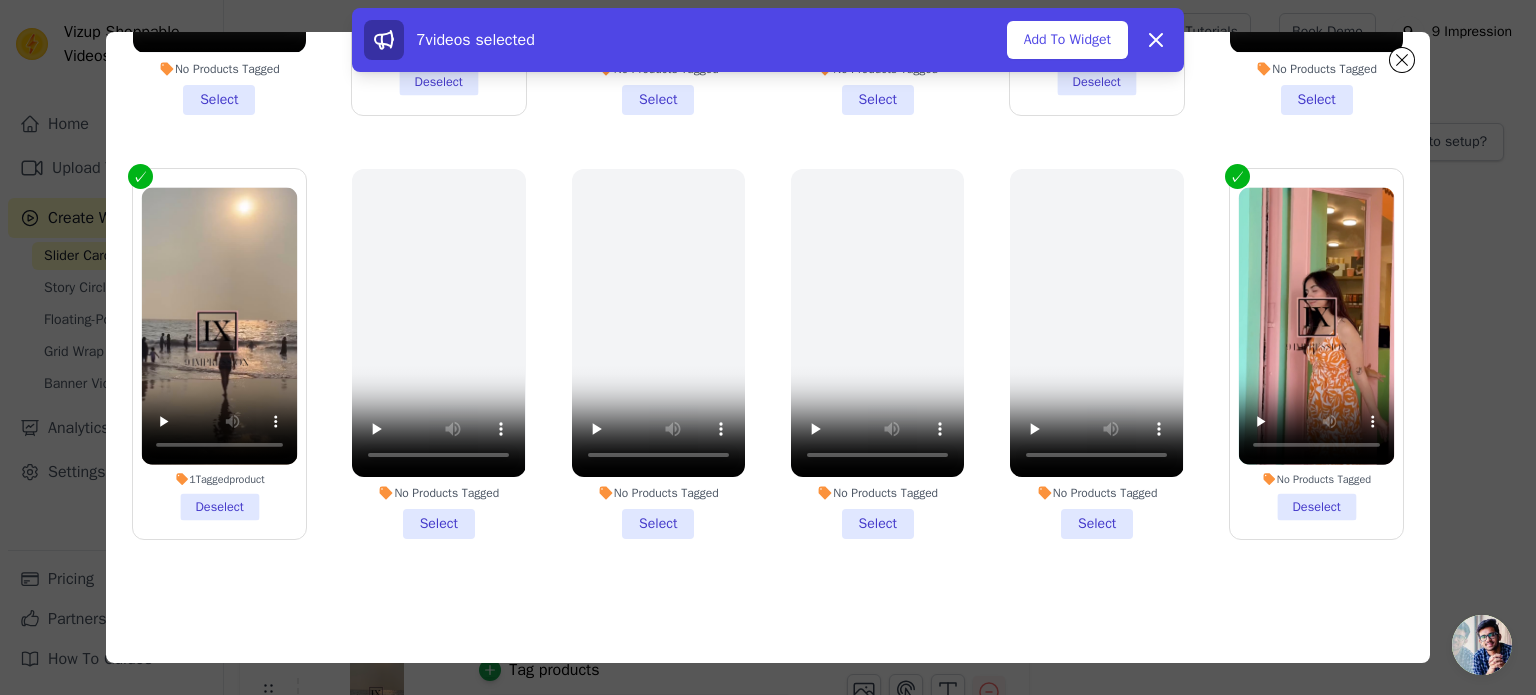 scroll, scrollTop: 173, scrollLeft: 0, axis: vertical 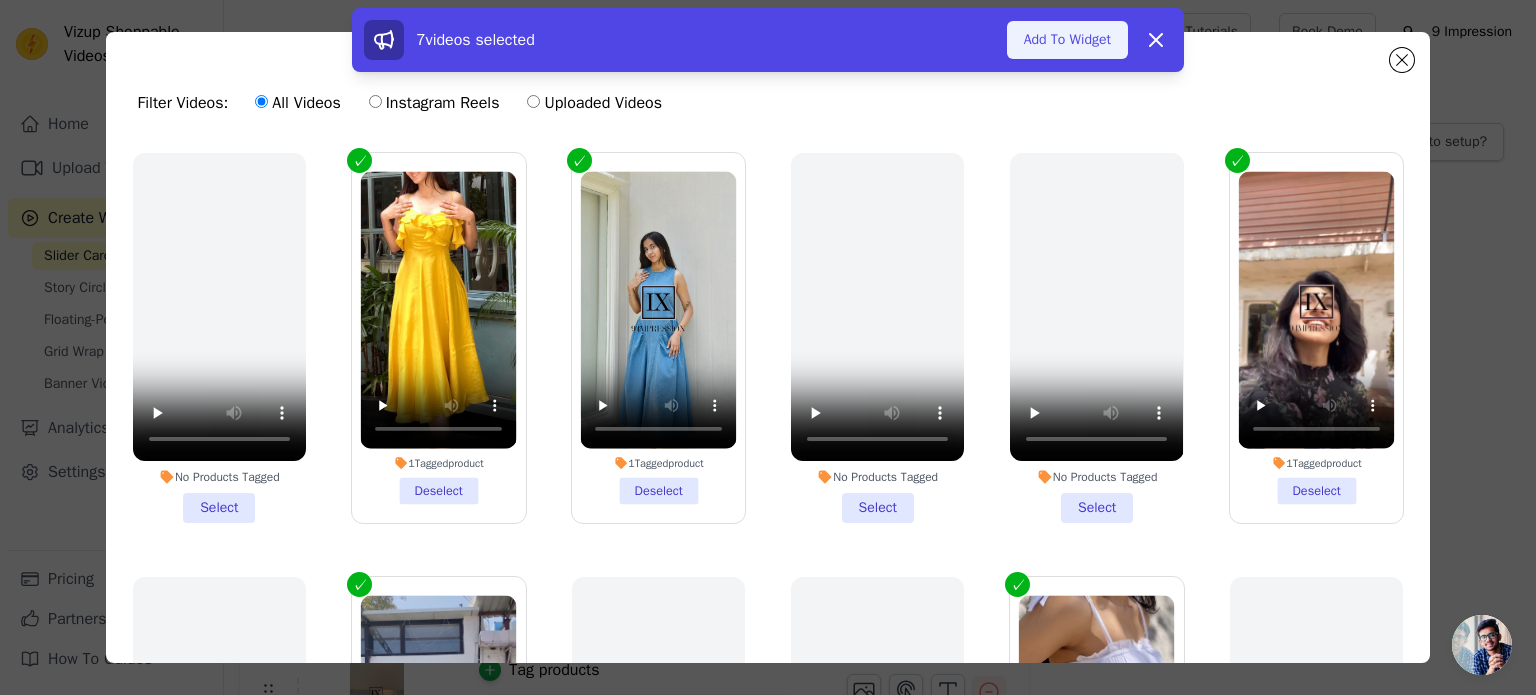 click on "Add To Widget" at bounding box center [1067, 40] 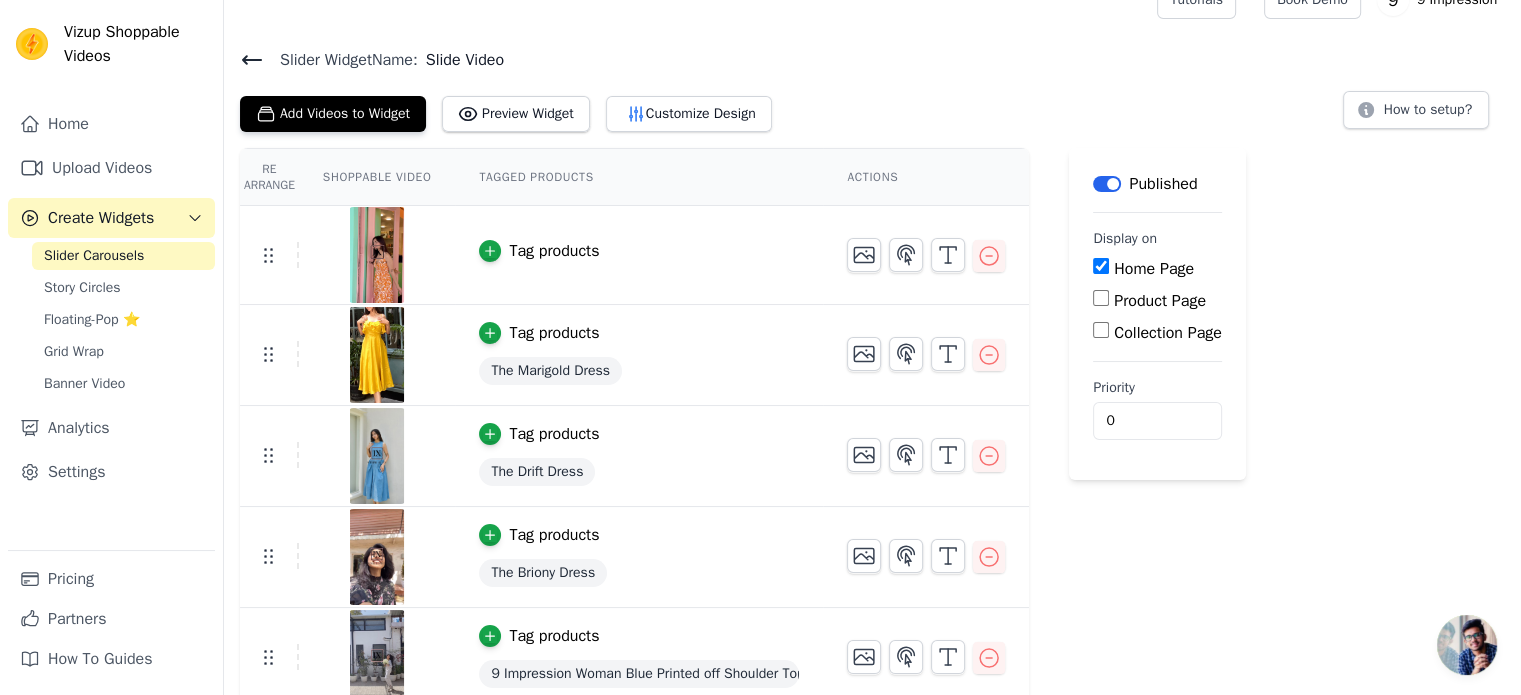 scroll, scrollTop: 0, scrollLeft: 0, axis: both 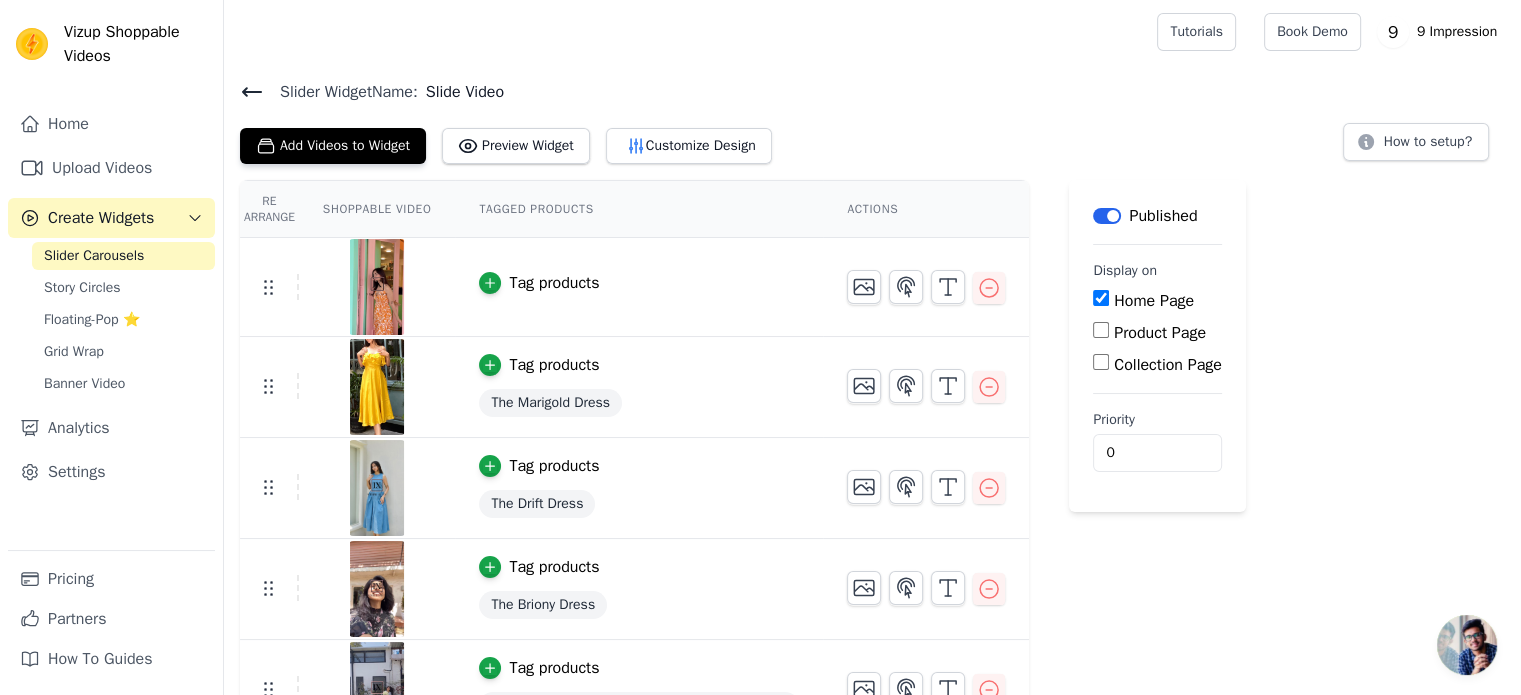 click on "Tag products" at bounding box center [554, 283] 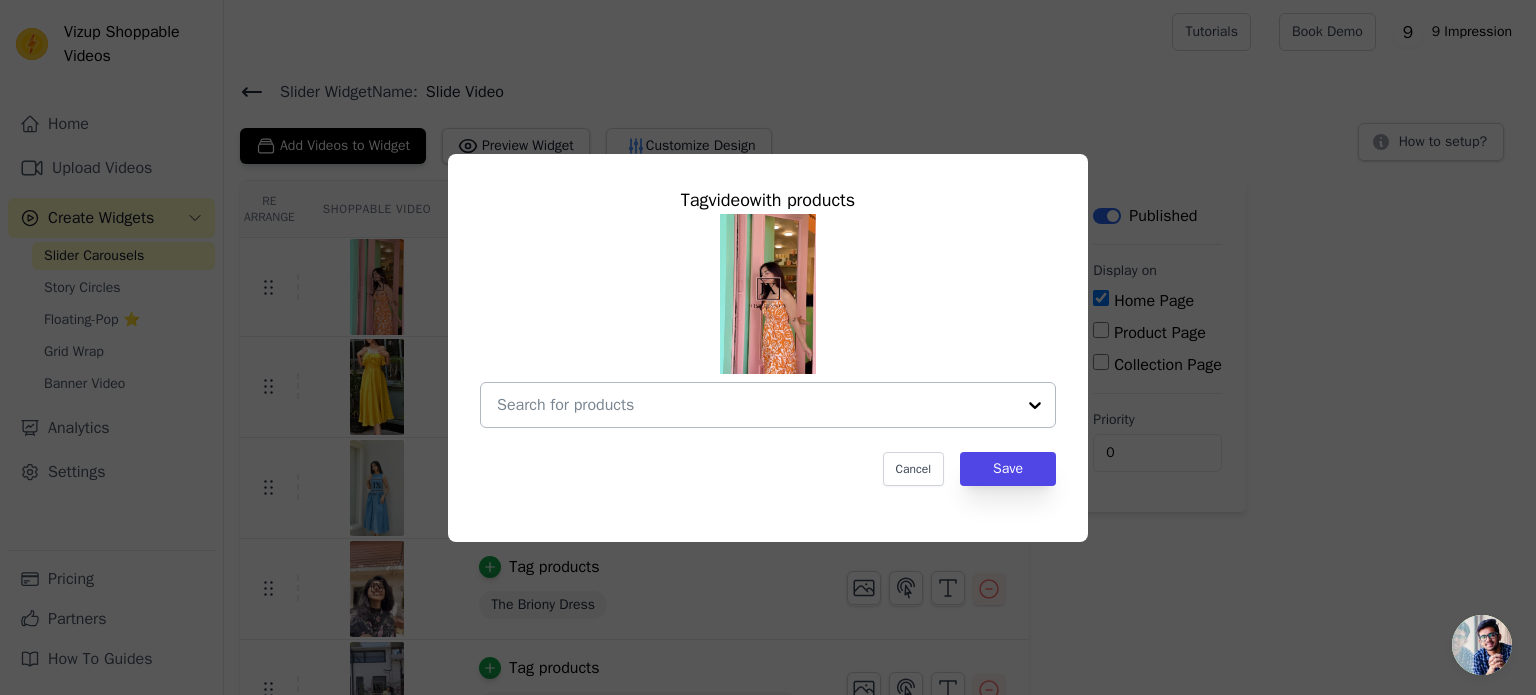 click at bounding box center (756, 405) 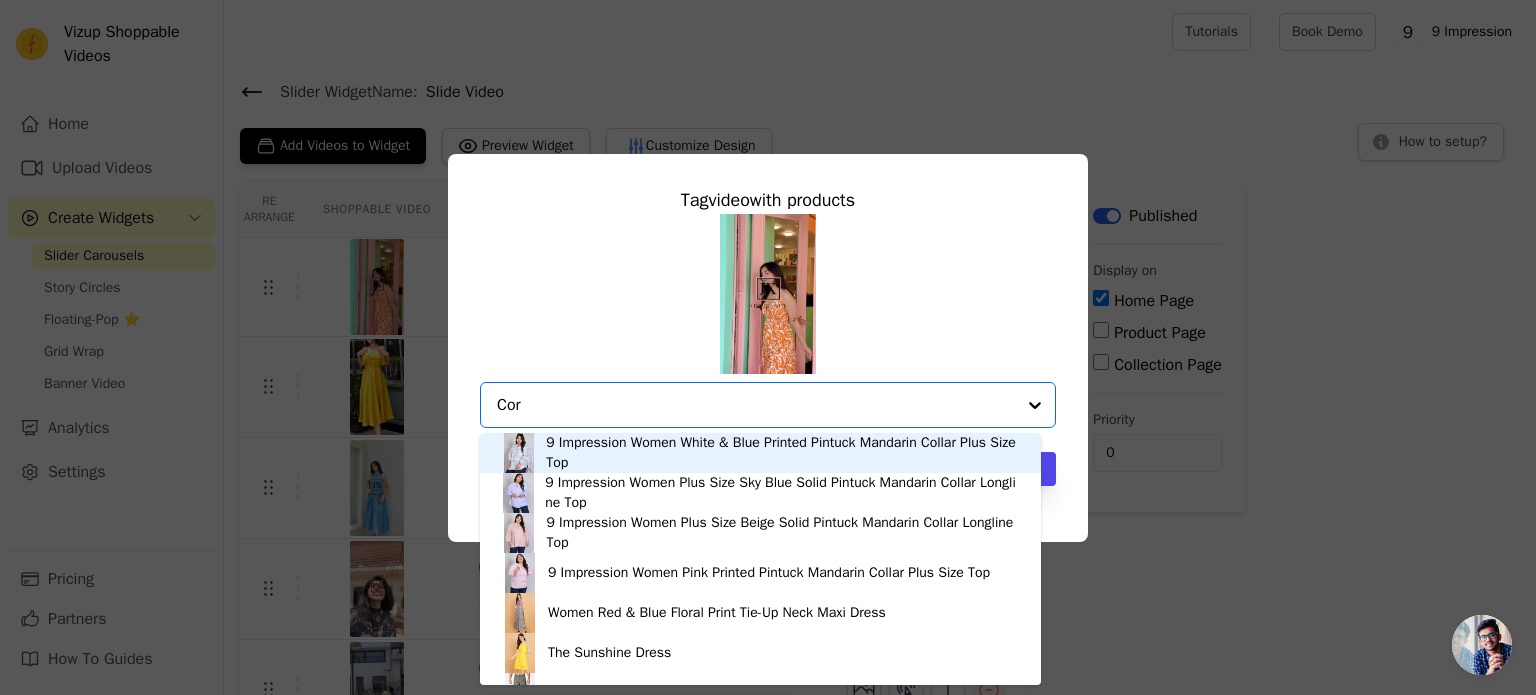 type on "[PERSON_NAME]" 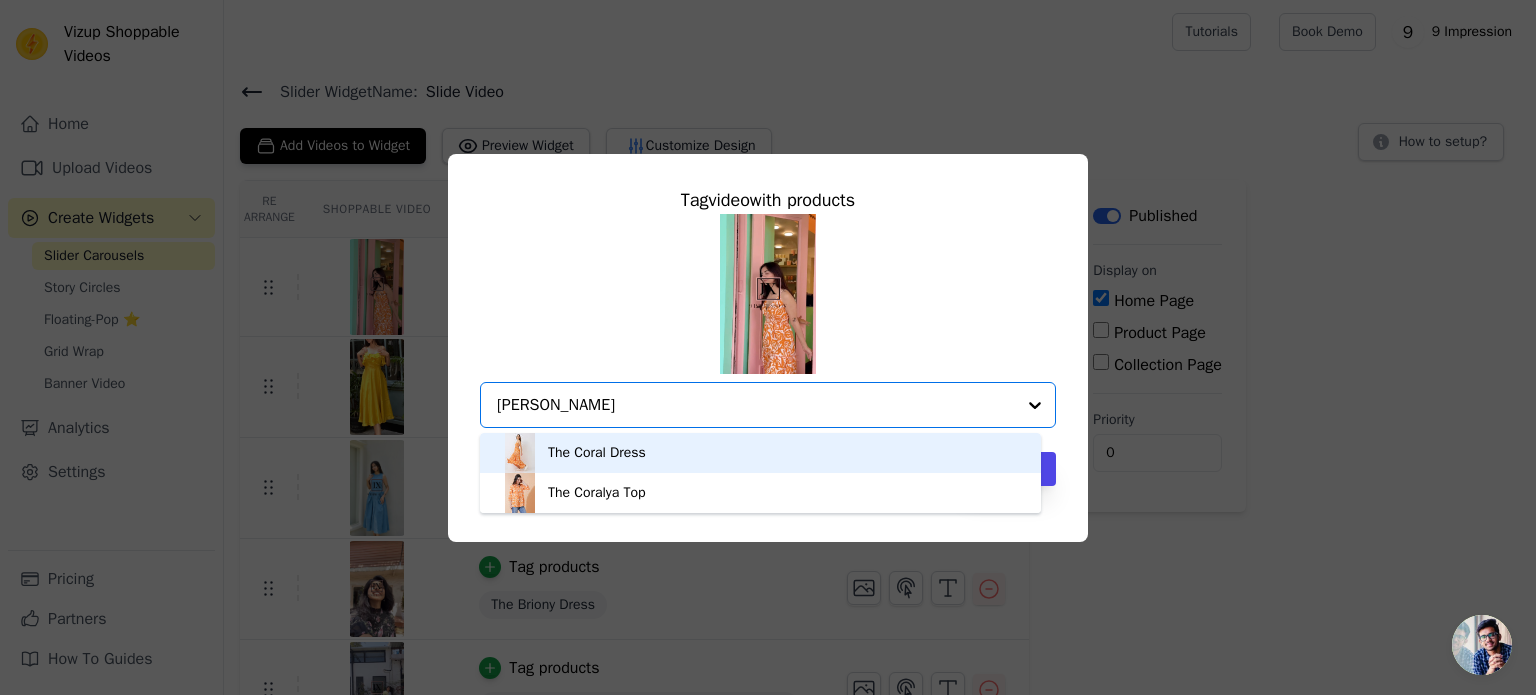 click on "The Coral Dress" at bounding box center [597, 453] 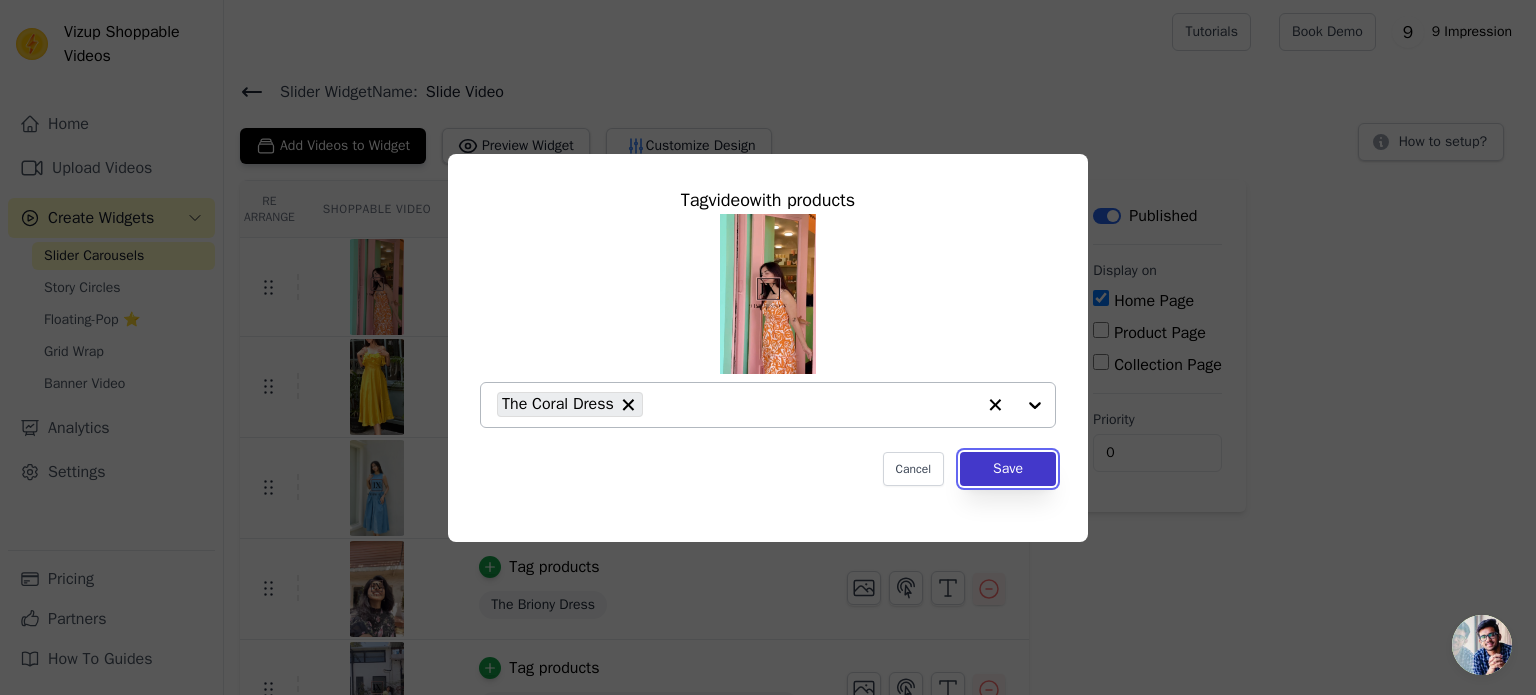 click on "Save" at bounding box center (1008, 469) 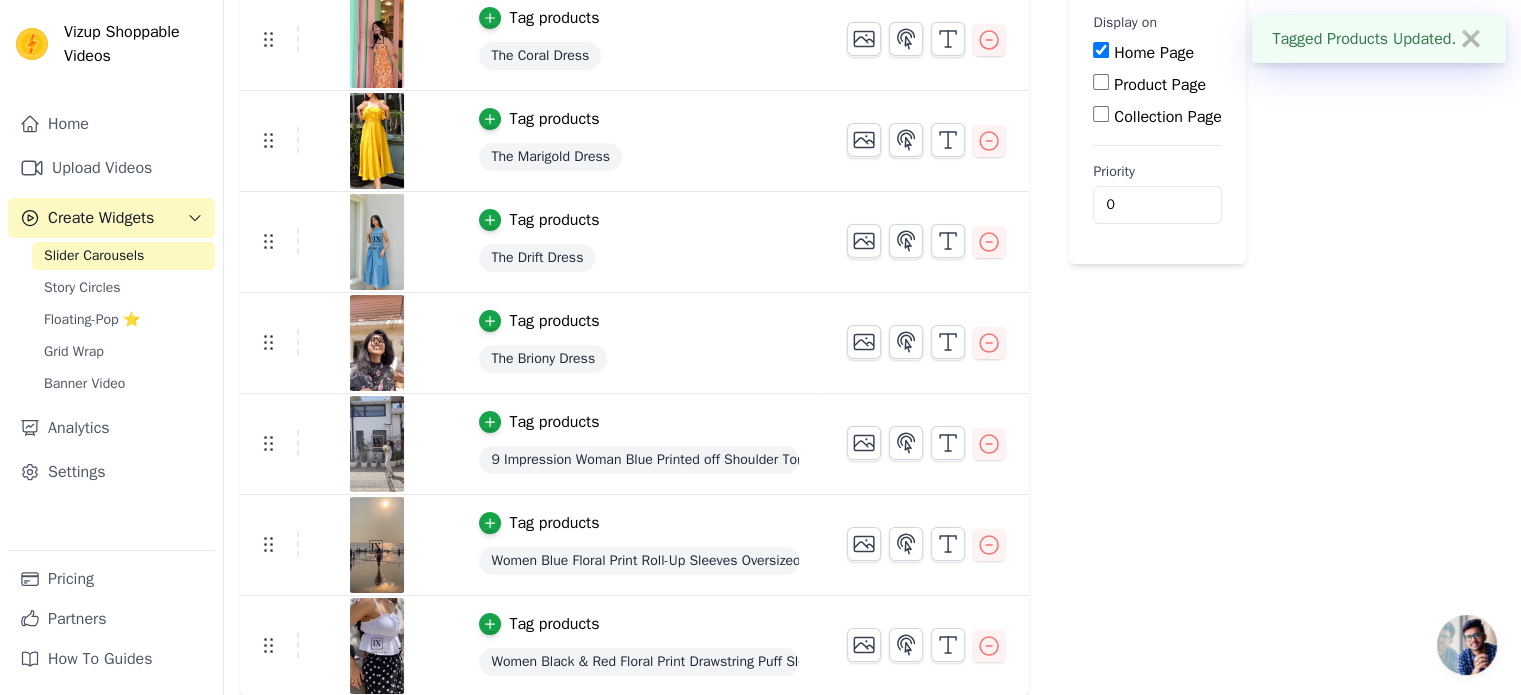scroll, scrollTop: 0, scrollLeft: 0, axis: both 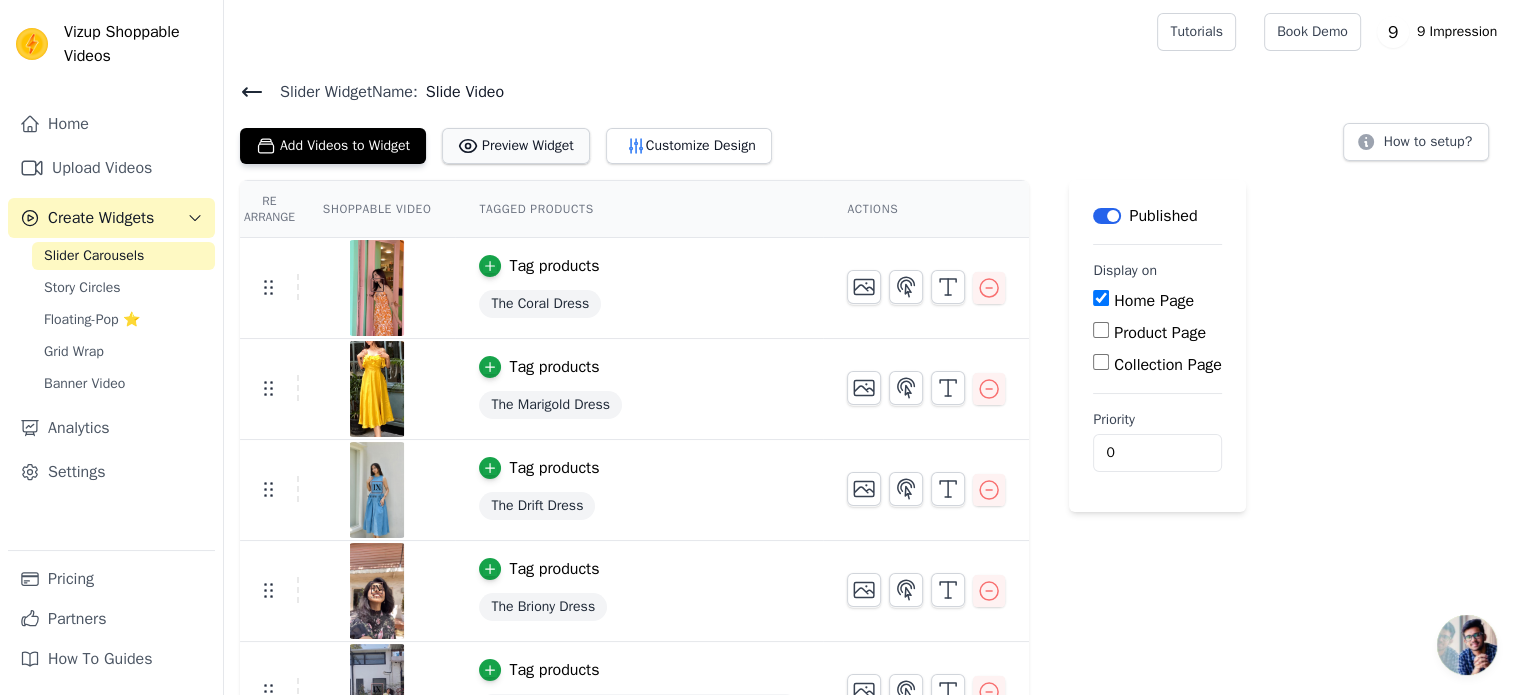 click on "Preview Widget" at bounding box center [516, 146] 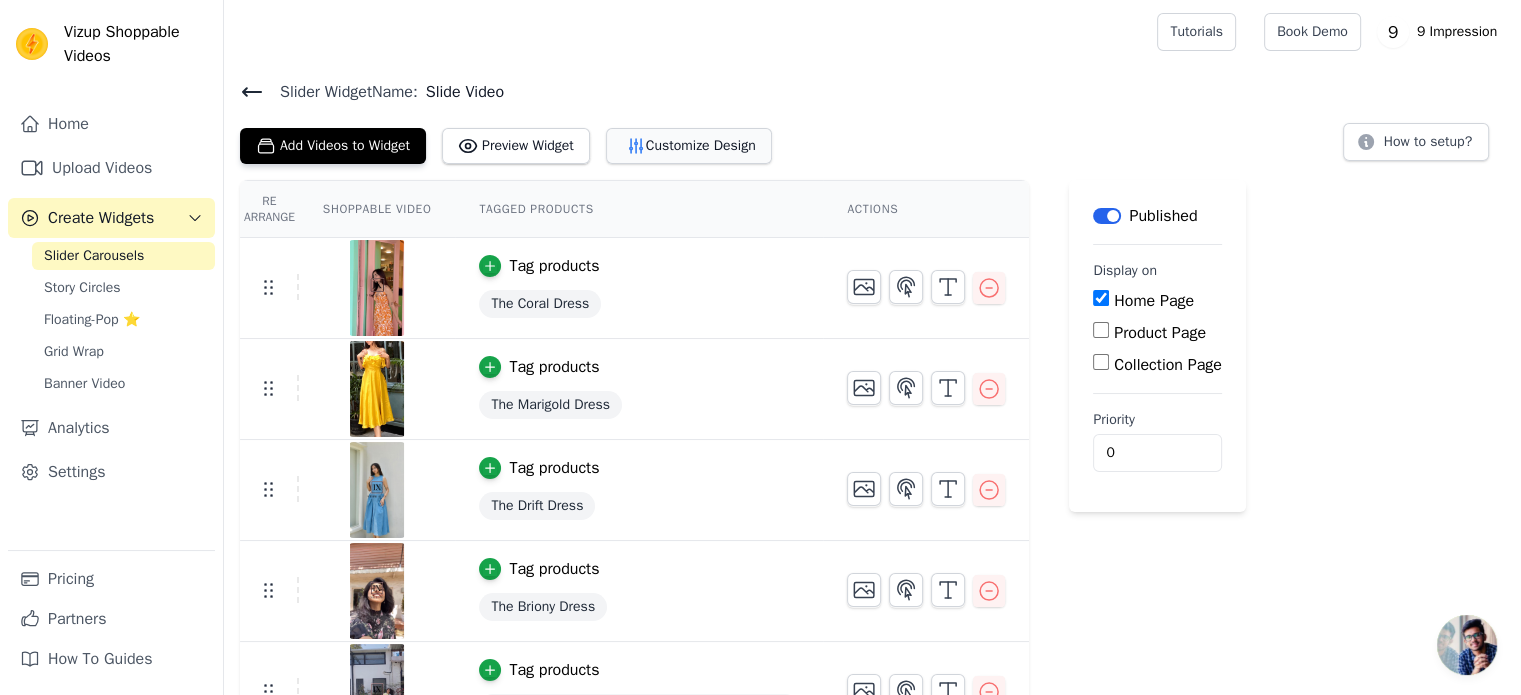 click on "Customize Design" at bounding box center [689, 146] 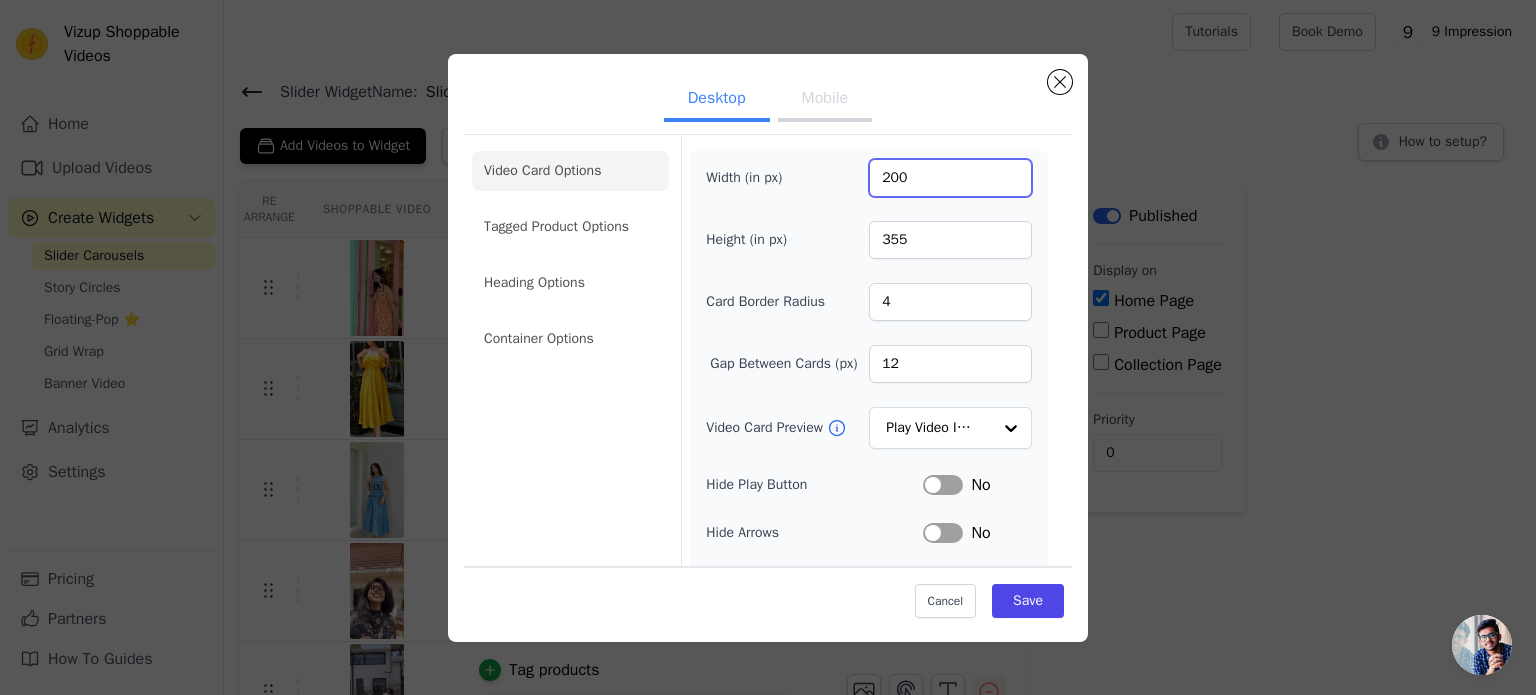 click on "200" at bounding box center [950, 178] 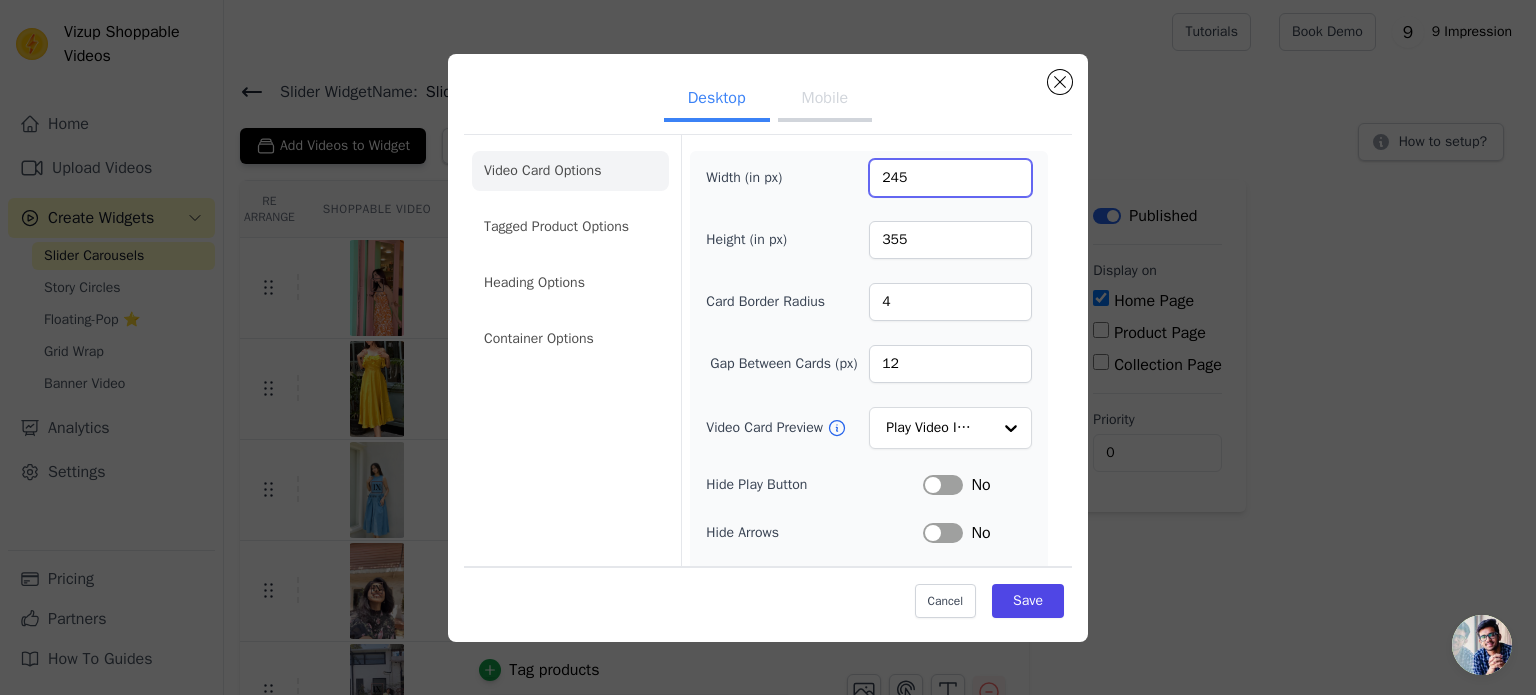 type on "245" 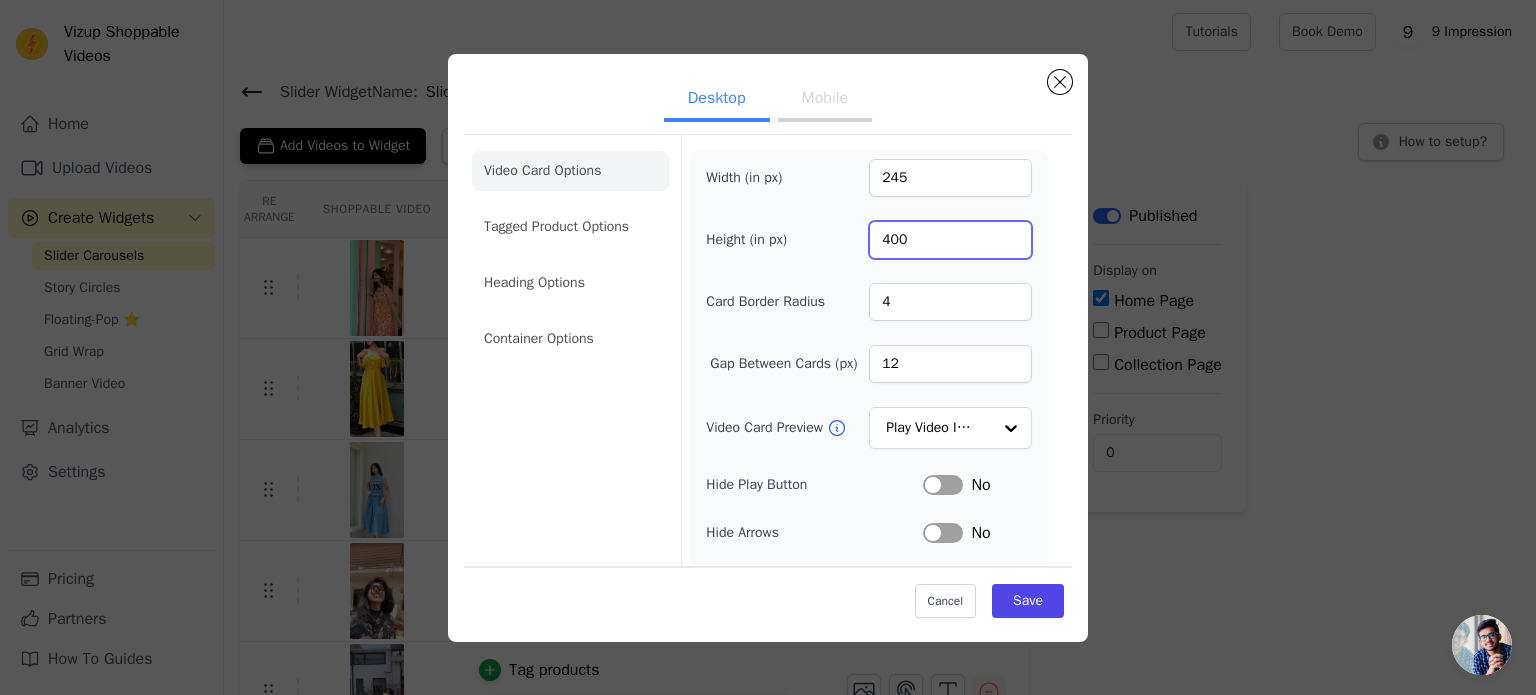 type on "355" 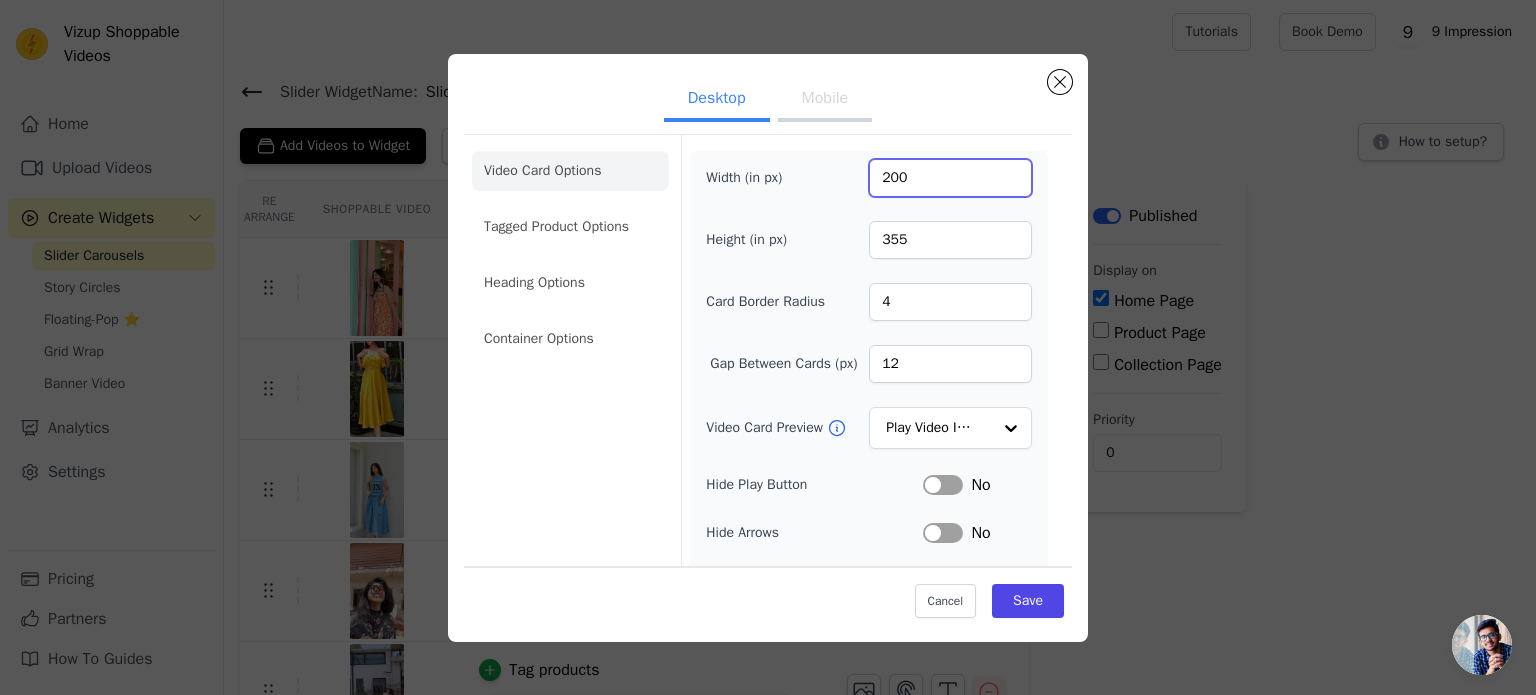 click on "200" at bounding box center [950, 178] 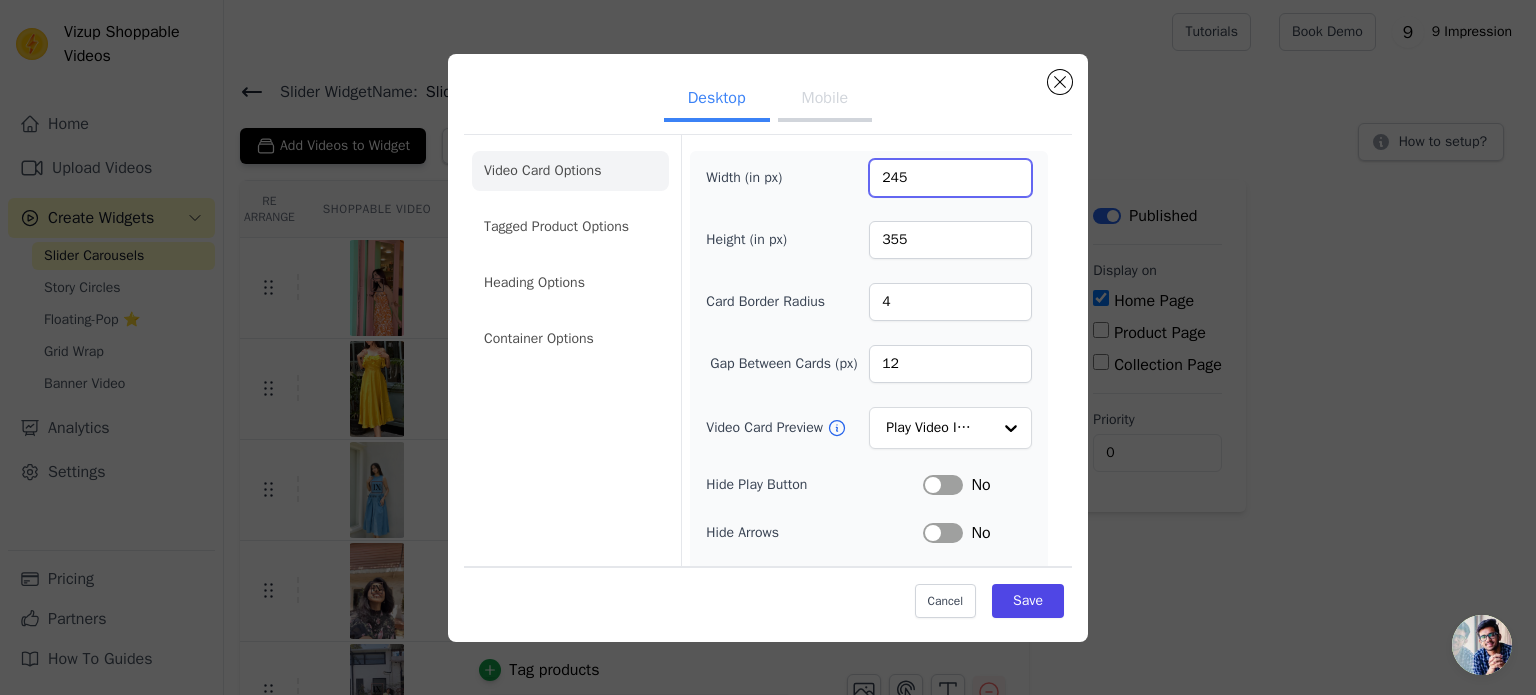 type on "245" 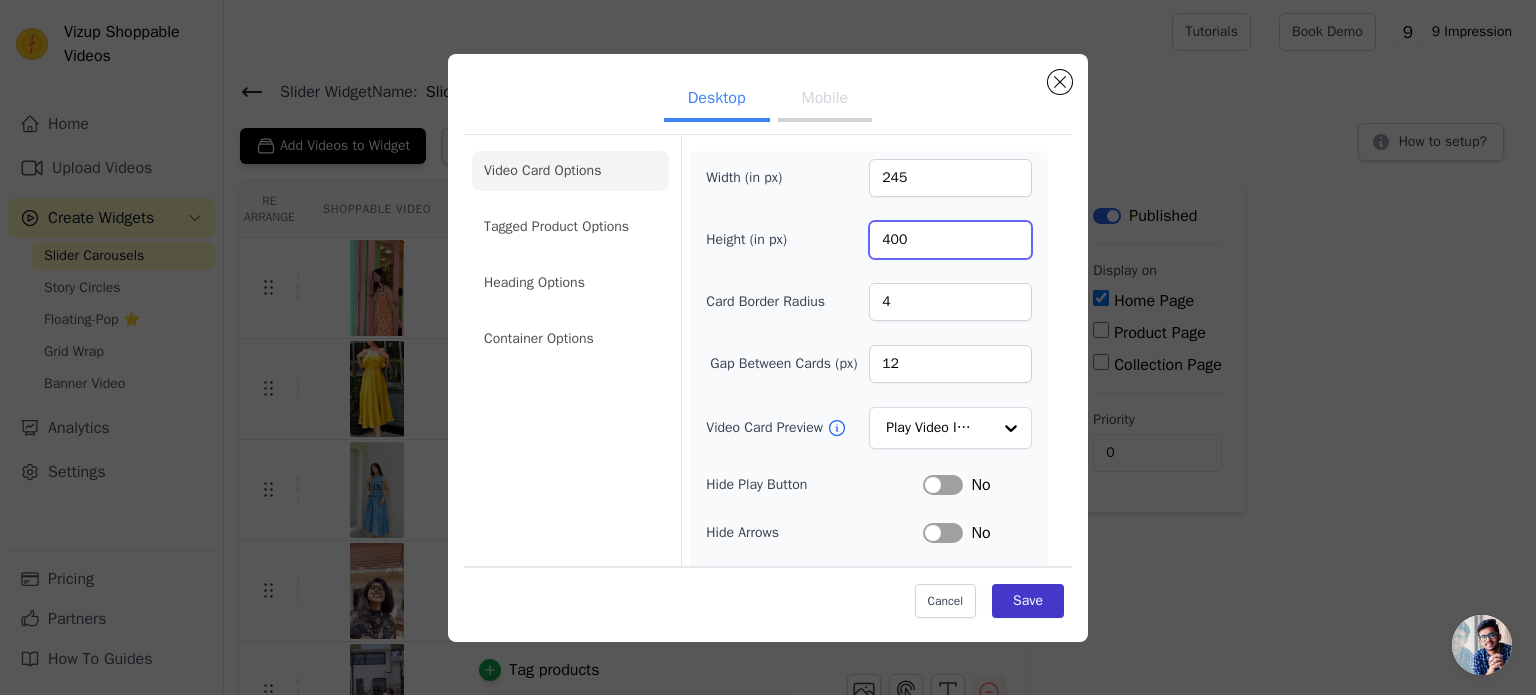 type on "400" 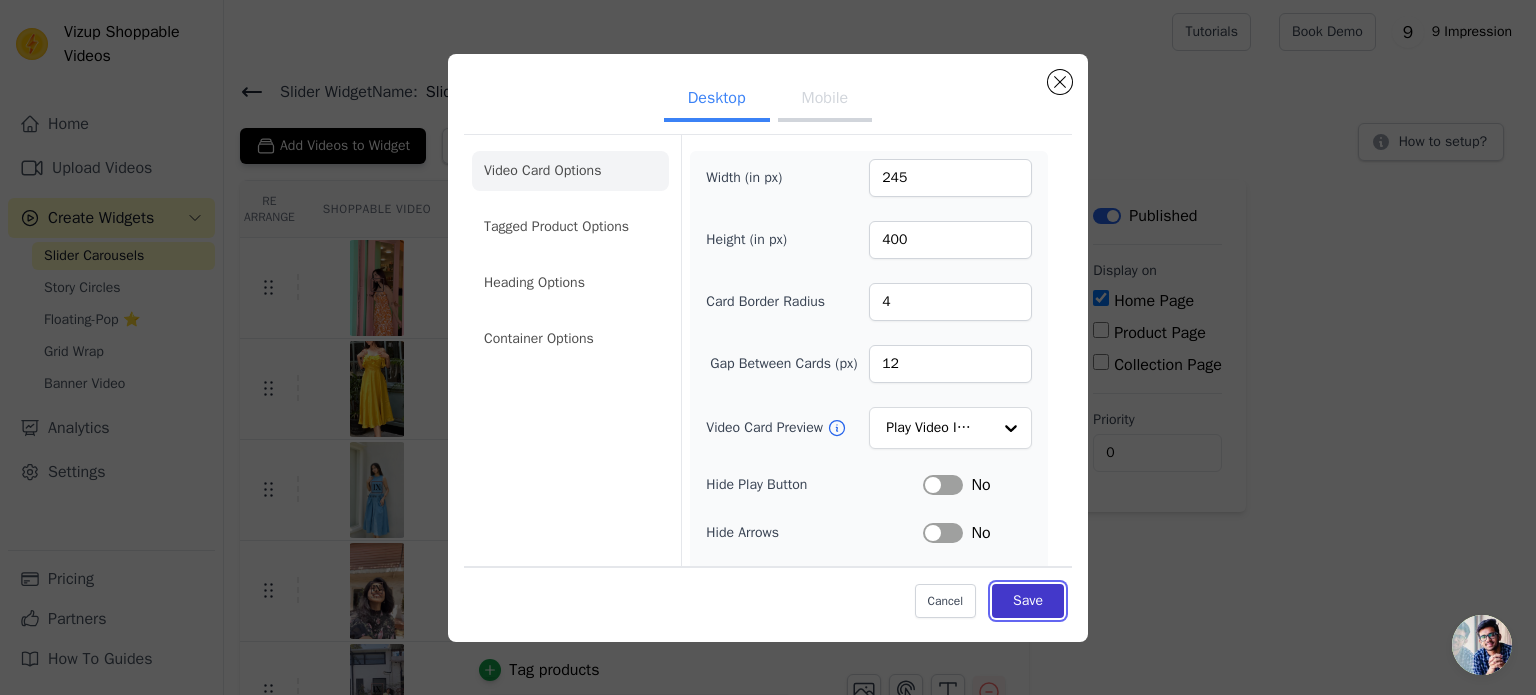 click on "Save" at bounding box center [1028, 601] 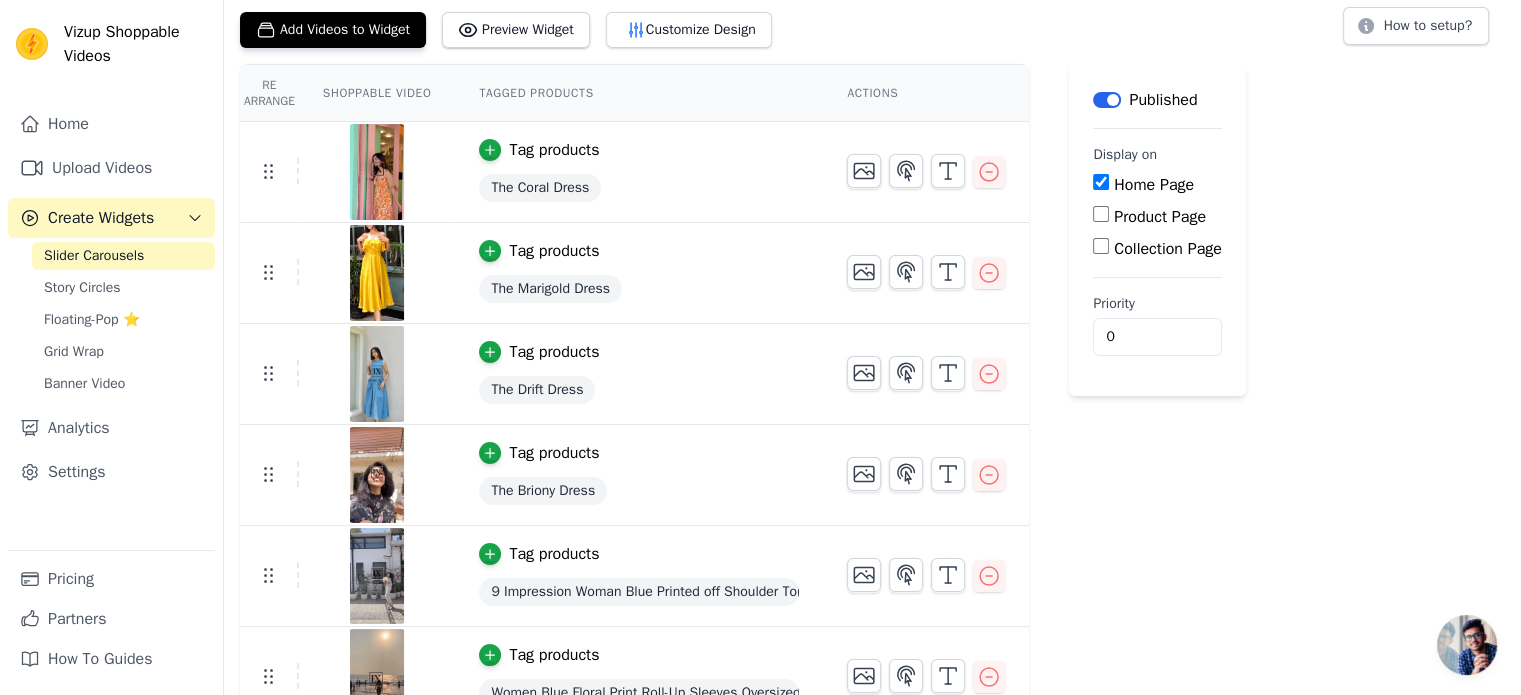 scroll, scrollTop: 0, scrollLeft: 0, axis: both 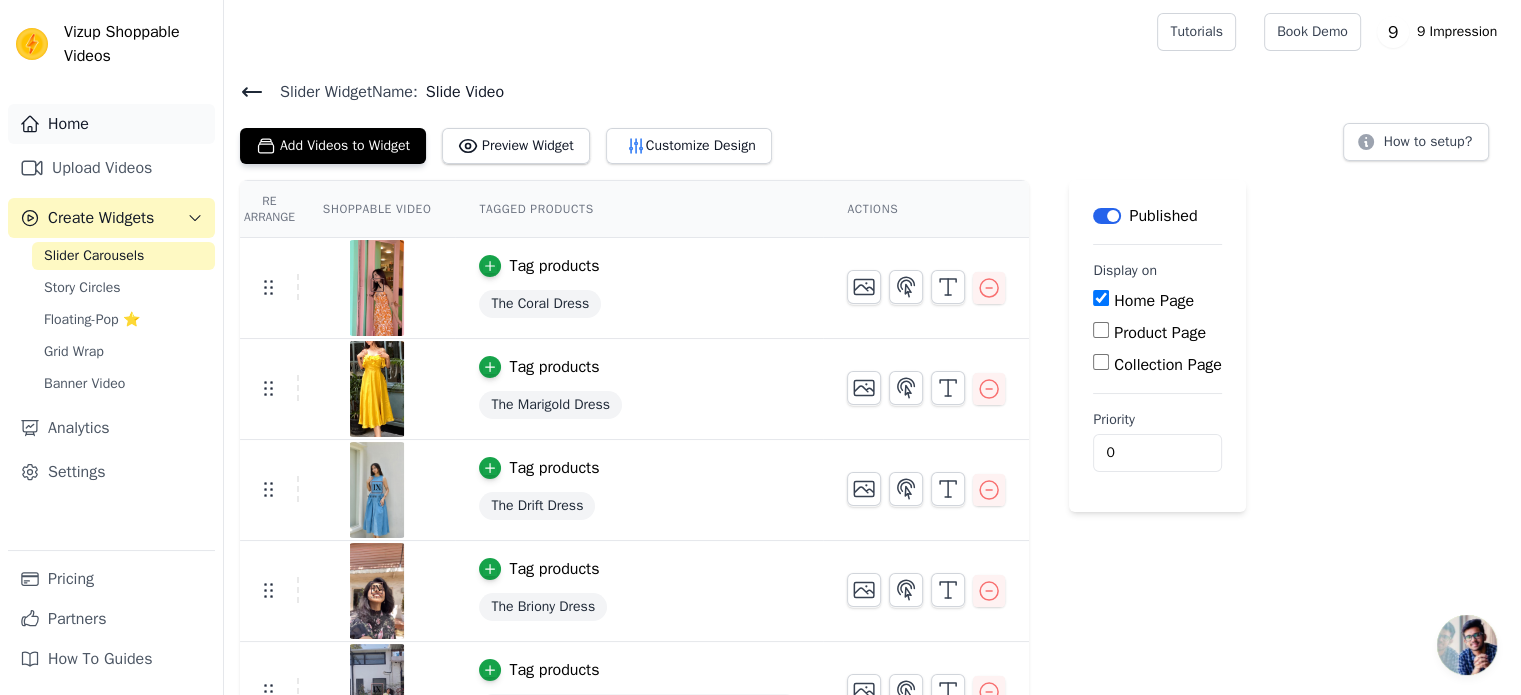 click on "Home" at bounding box center [111, 124] 